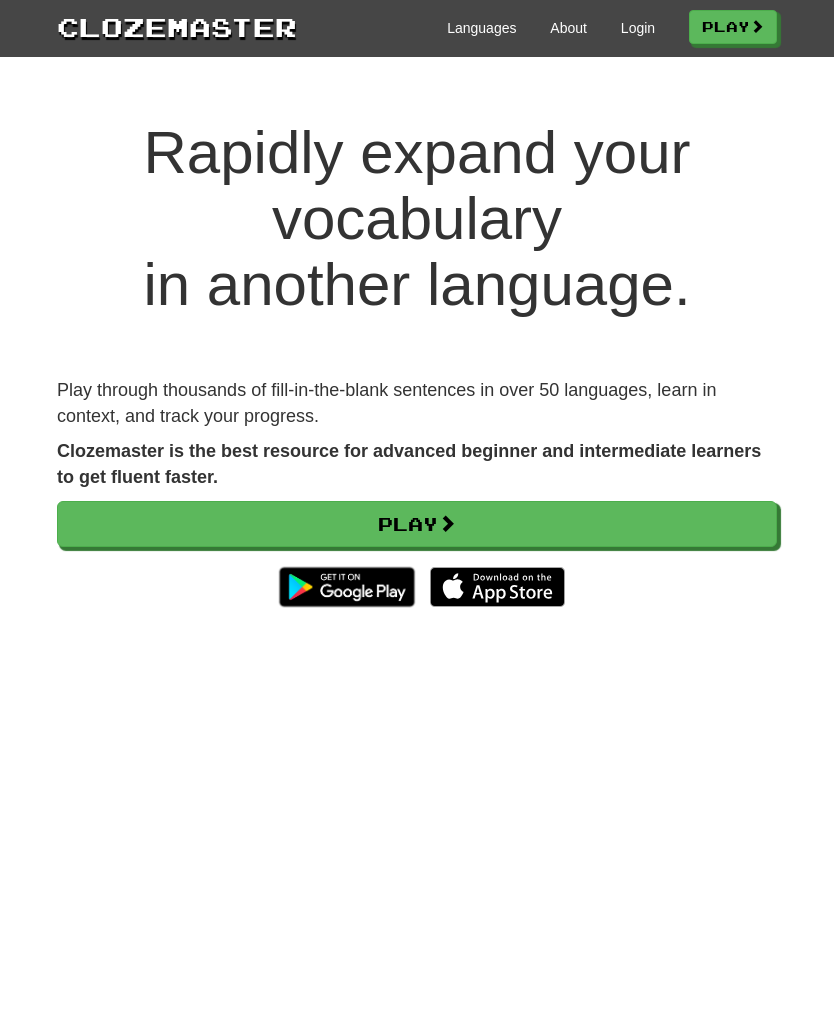 scroll, scrollTop: 0, scrollLeft: 0, axis: both 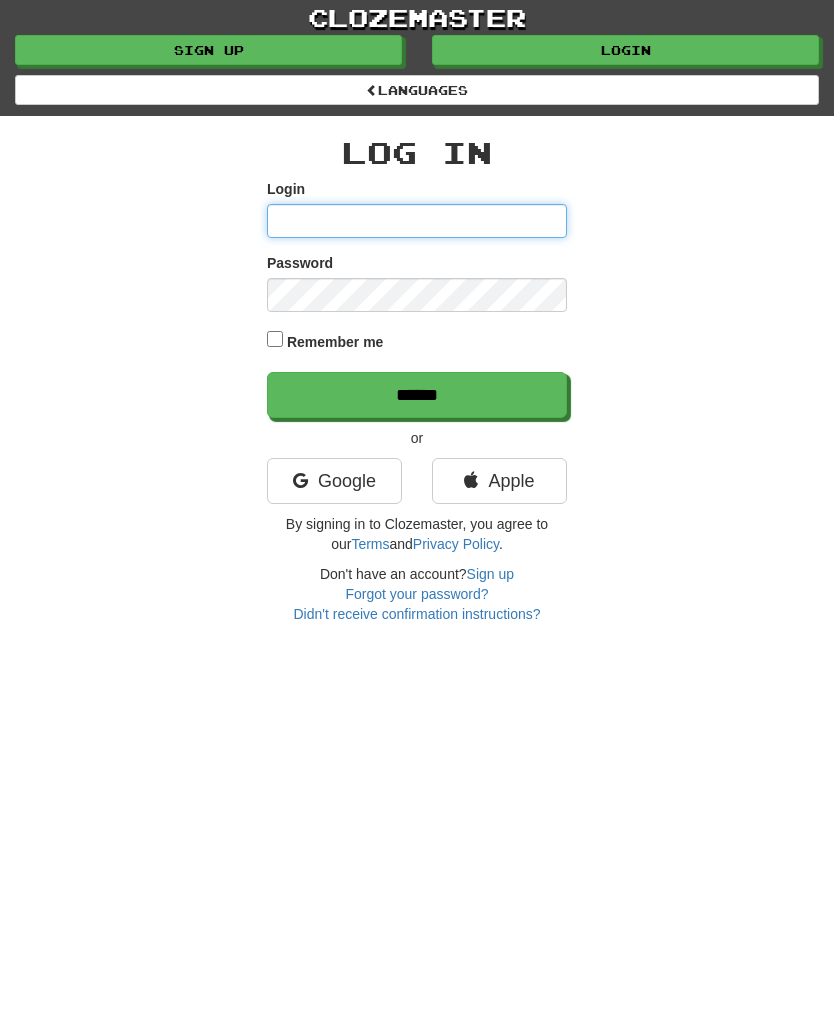 type on "*******" 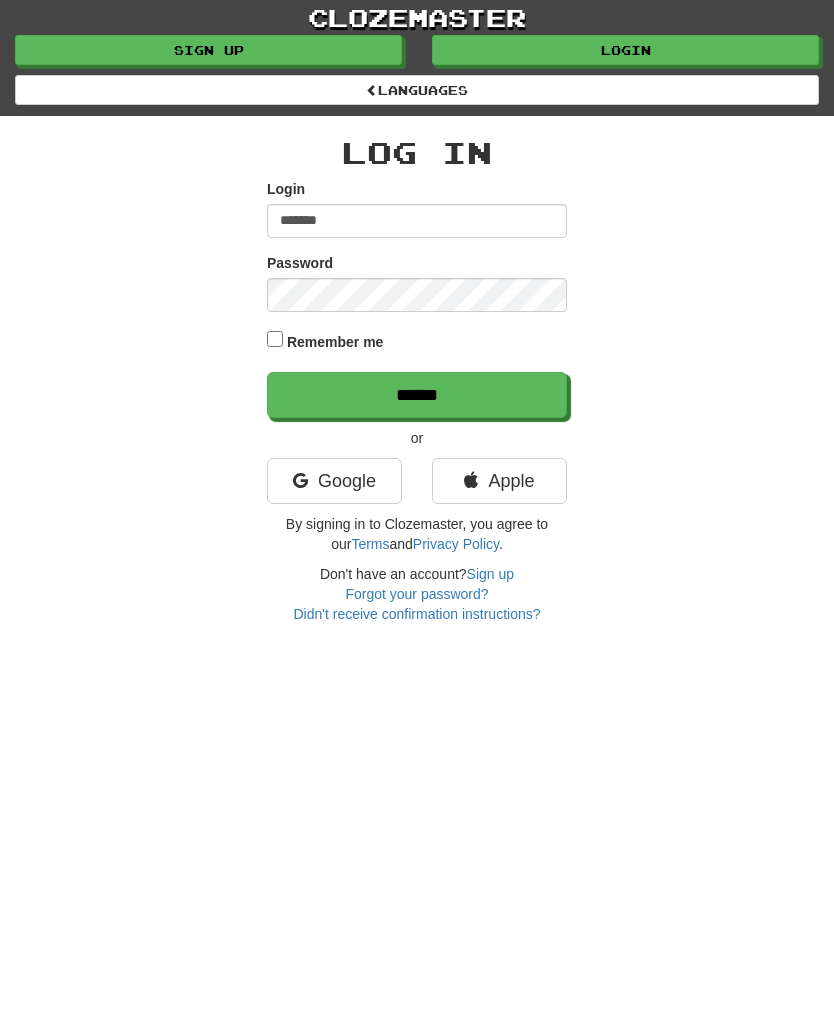 click on "******" at bounding box center (417, 395) 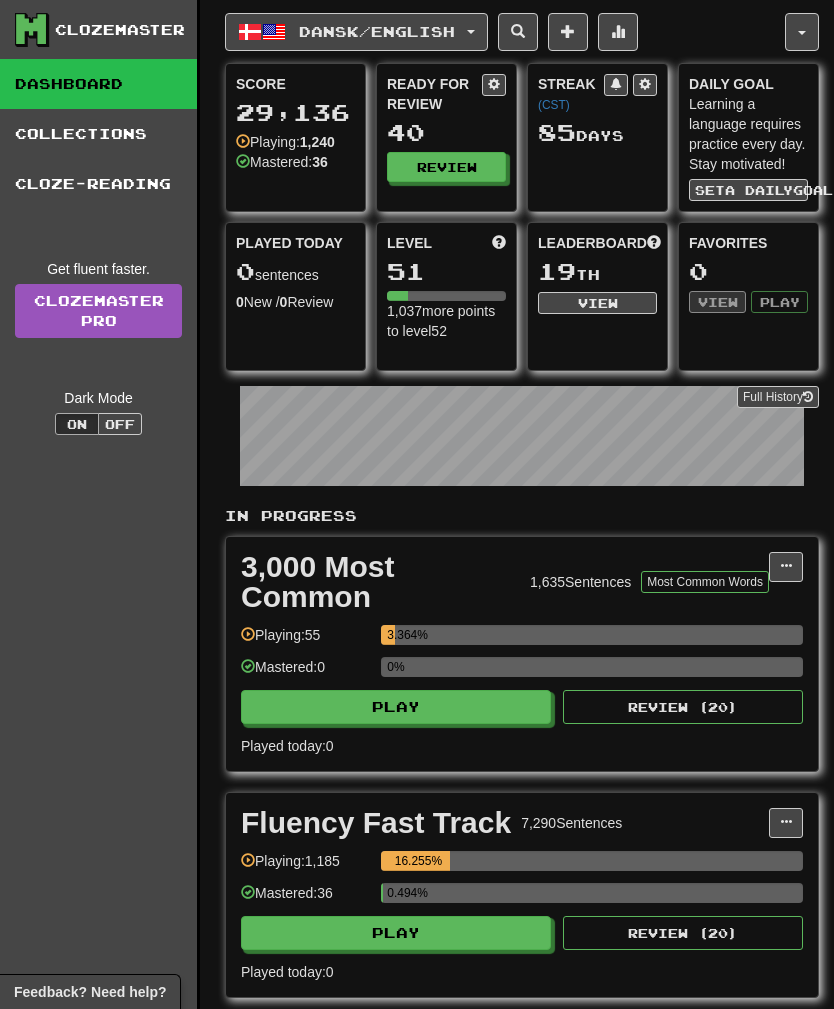 scroll, scrollTop: 0, scrollLeft: 0, axis: both 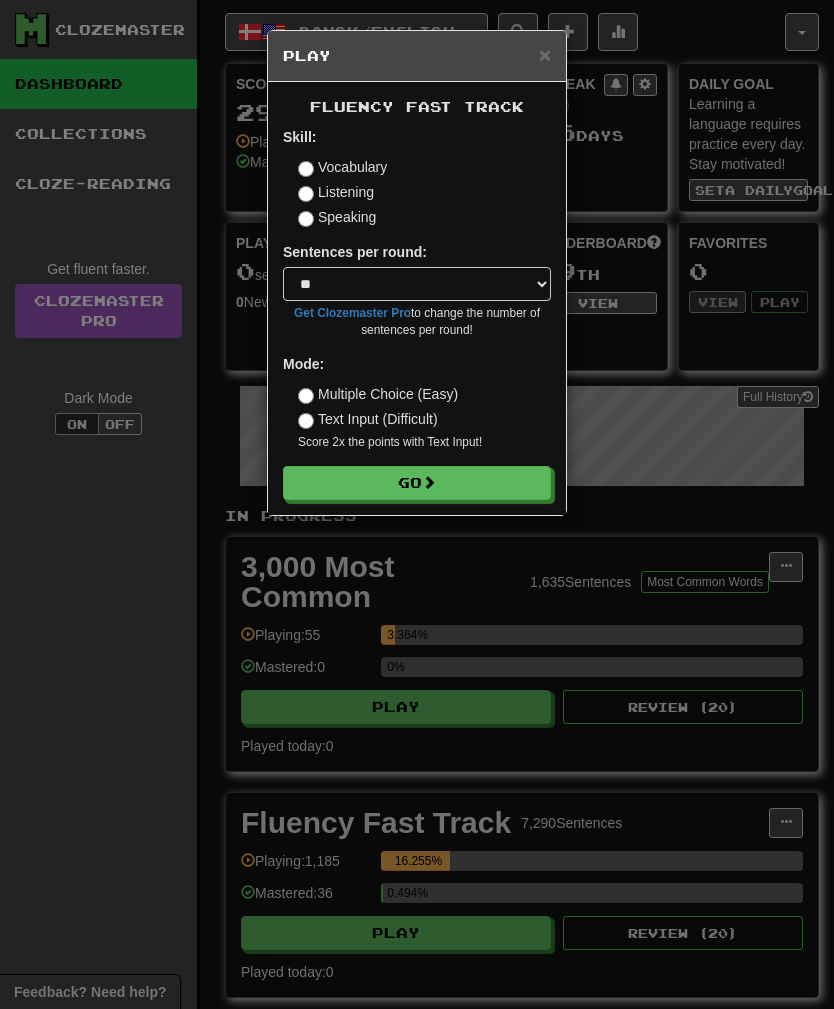 click on "Listening" at bounding box center [336, 192] 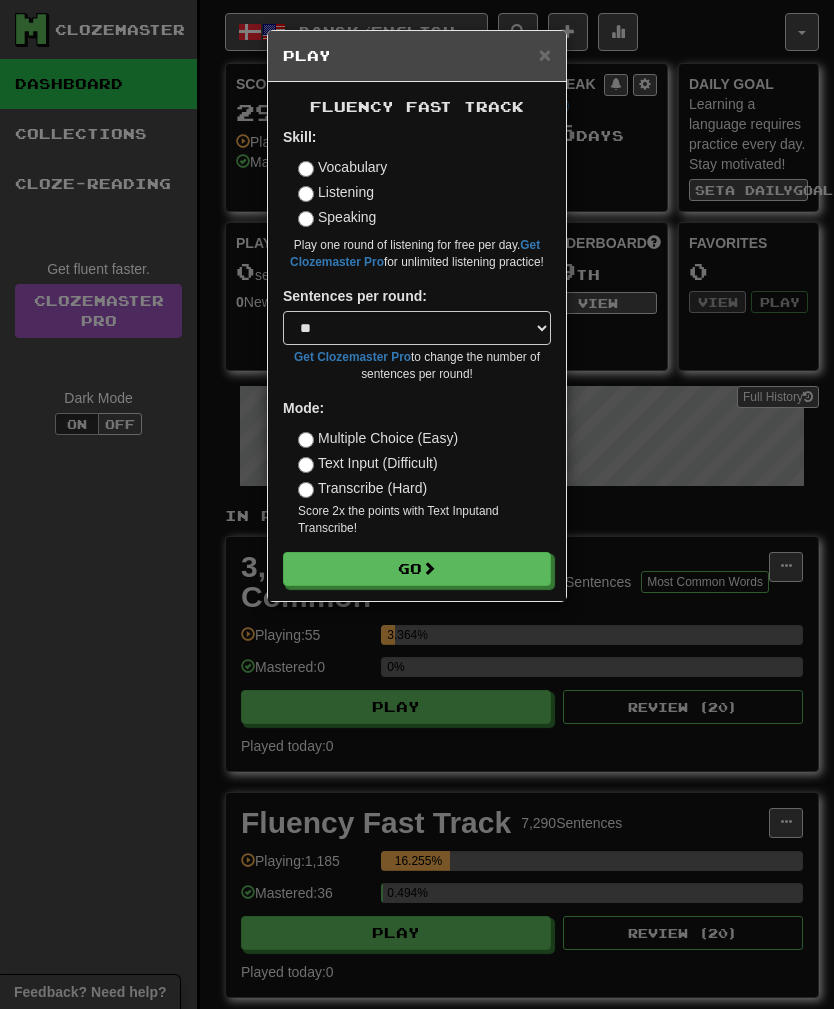 click on "Go" at bounding box center (417, 569) 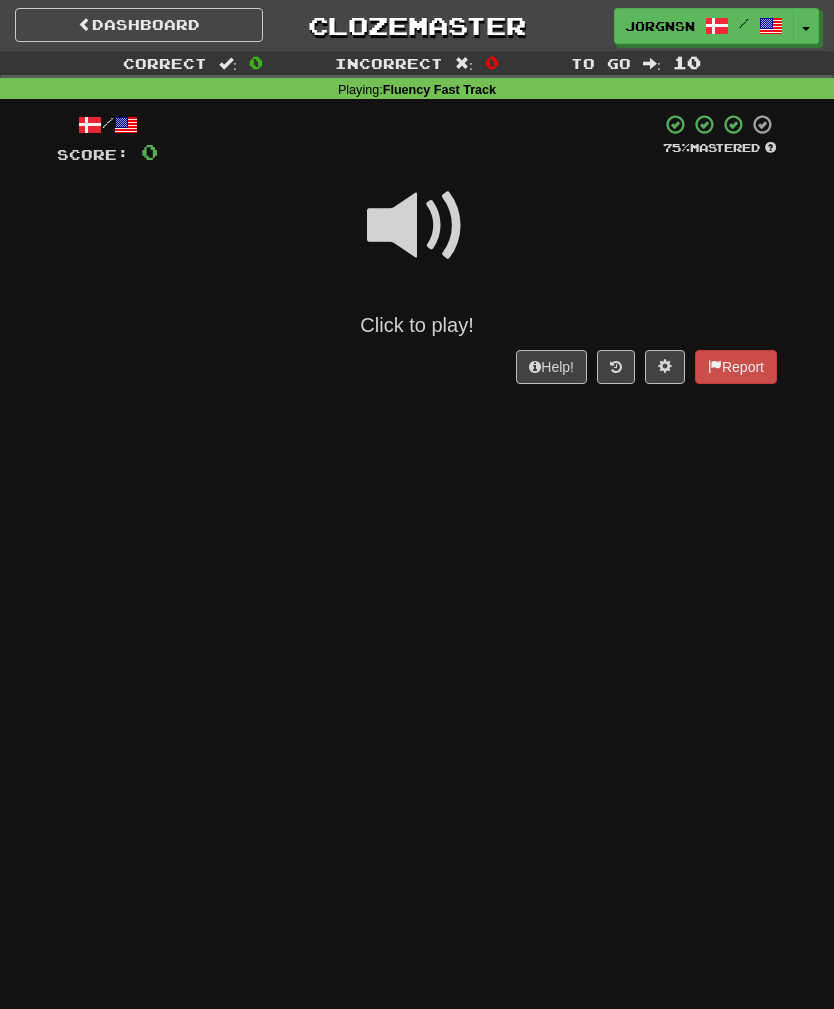 scroll, scrollTop: 0, scrollLeft: 0, axis: both 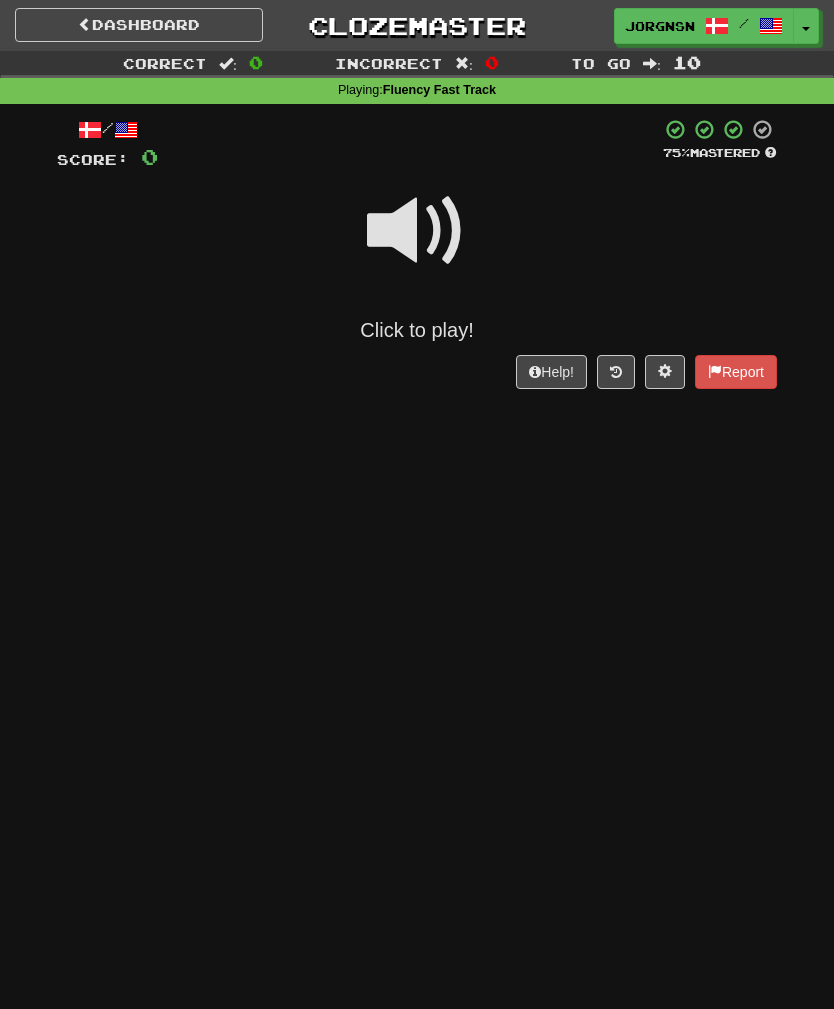 click at bounding box center [417, 231] 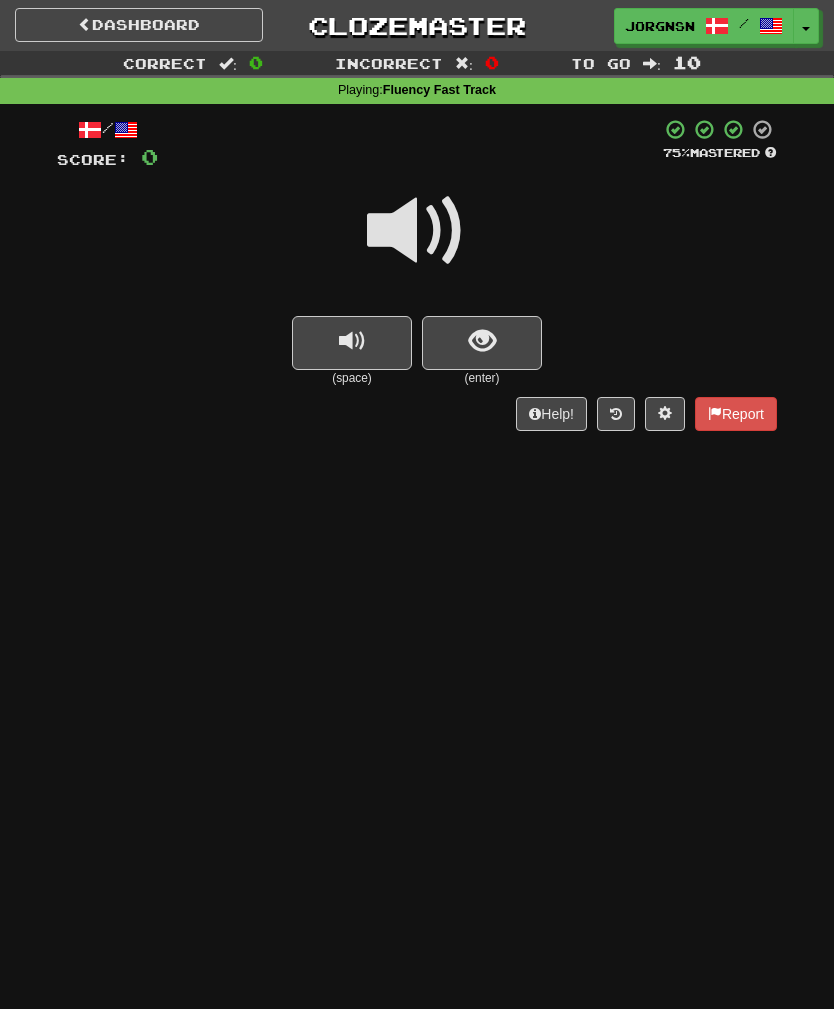 click at bounding box center [482, 343] 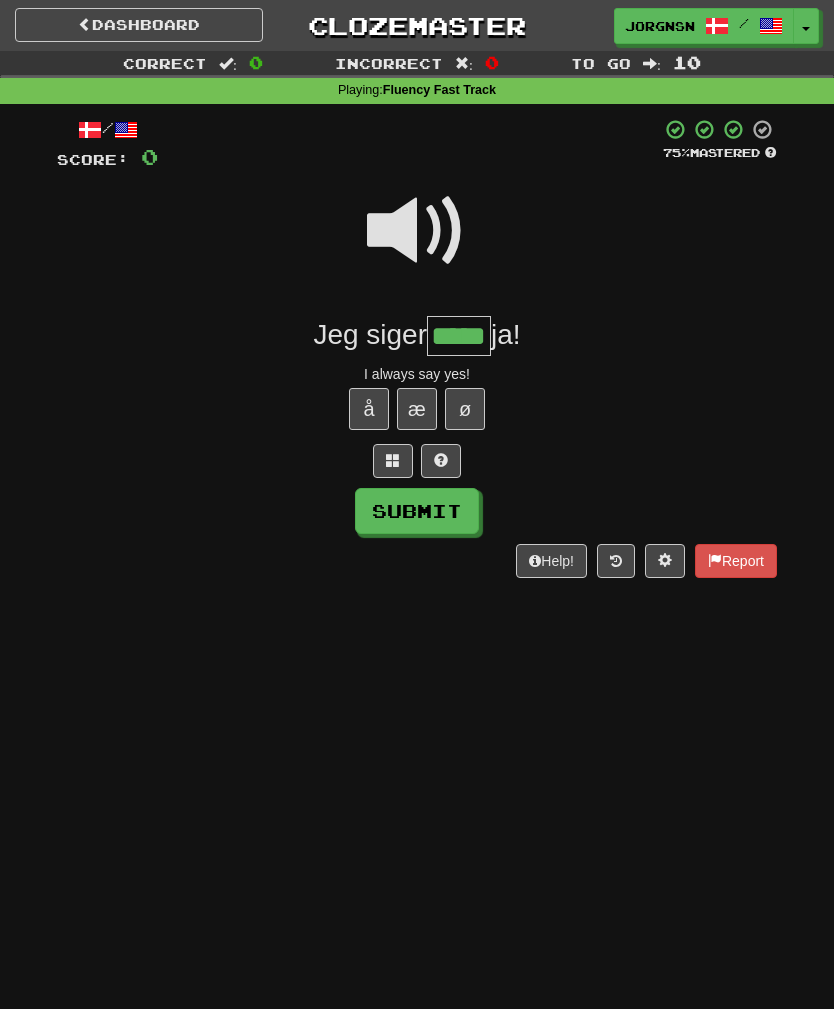 type on "*****" 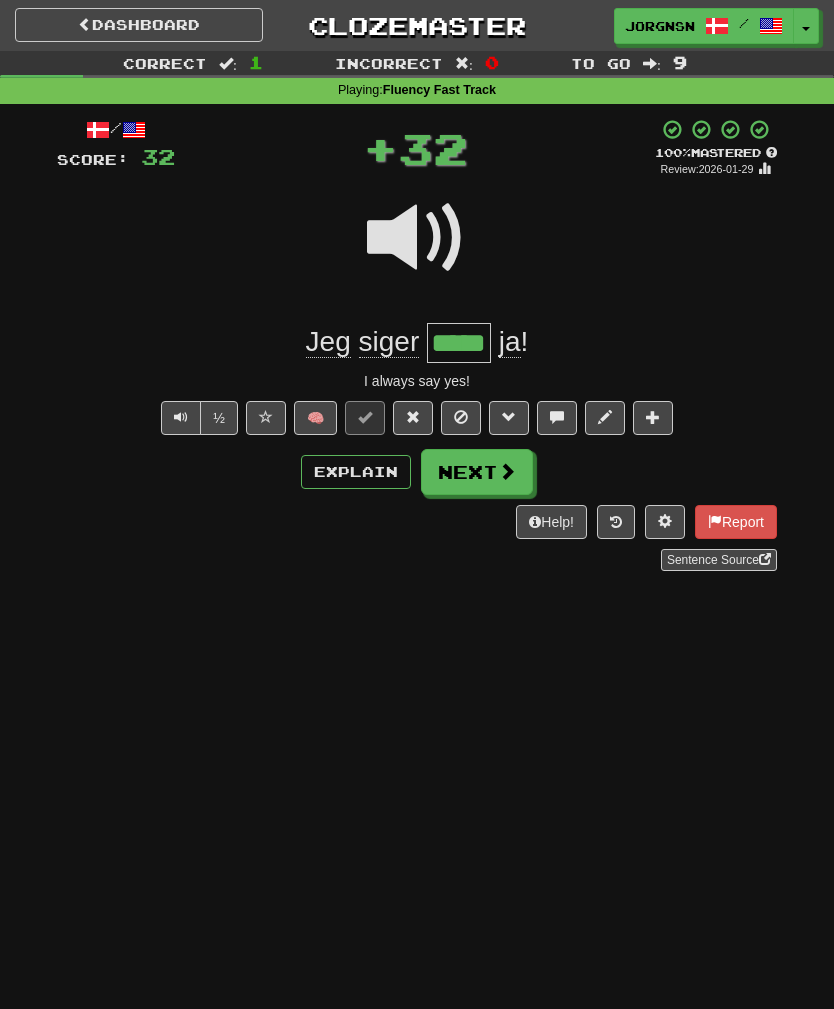 click on "Next" at bounding box center [477, 472] 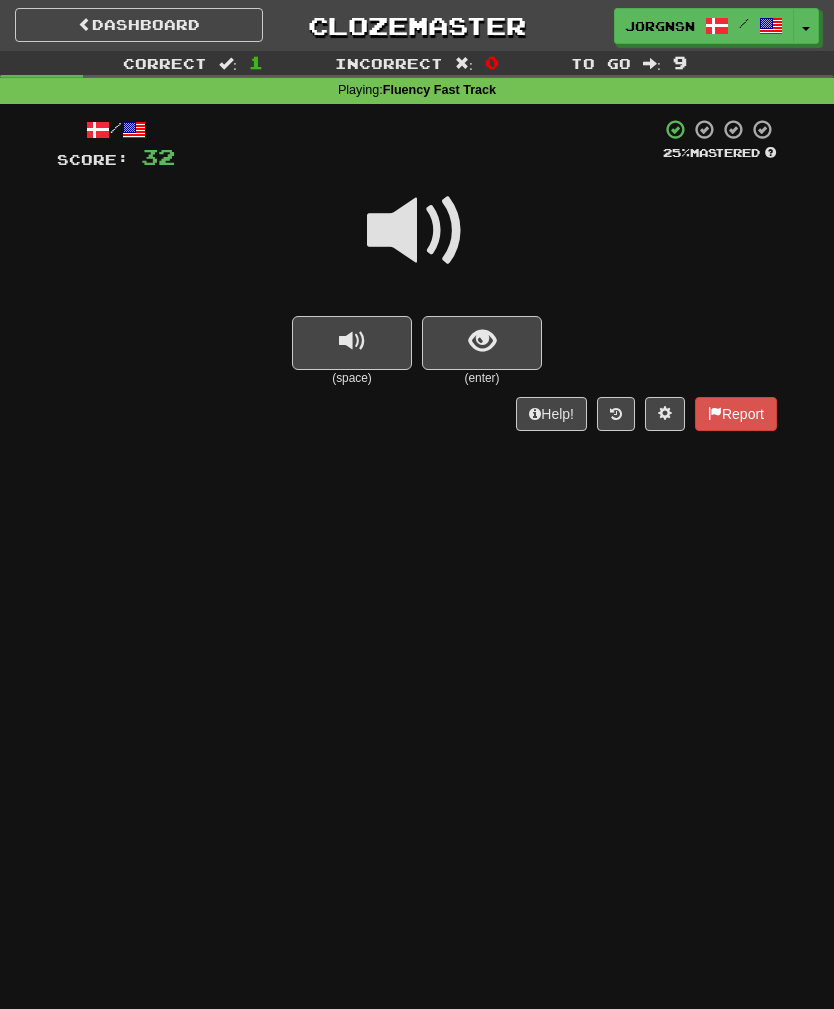 click at bounding box center (482, 343) 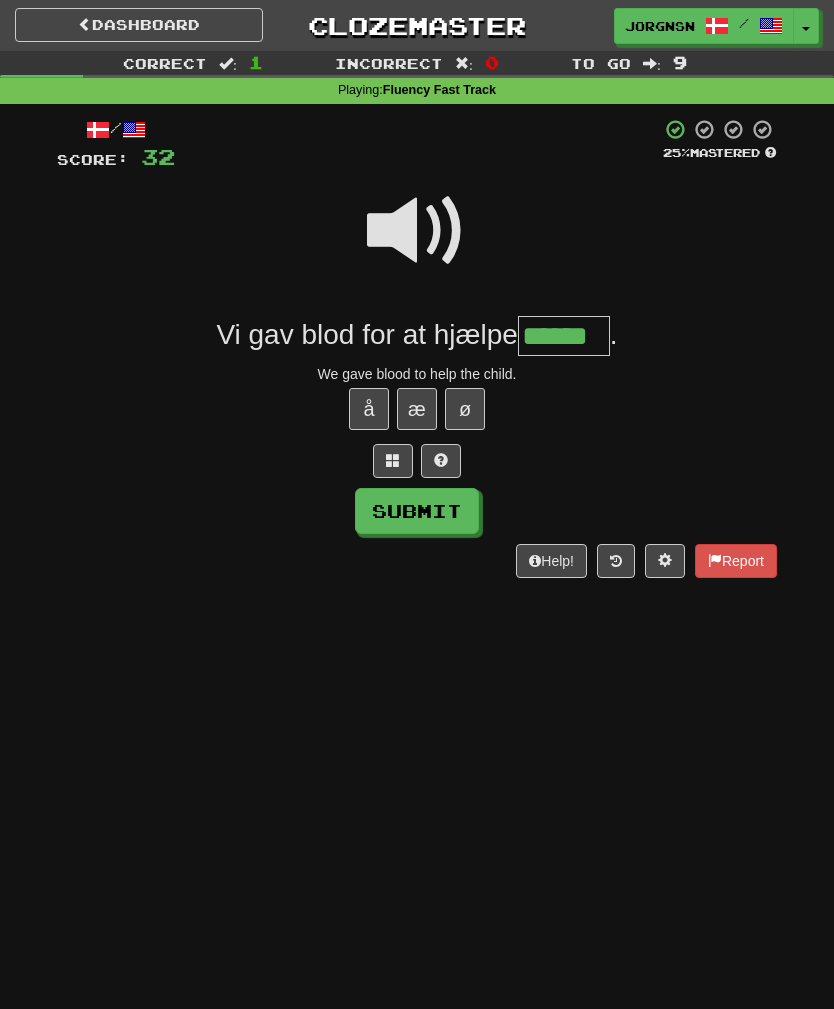 type on "******" 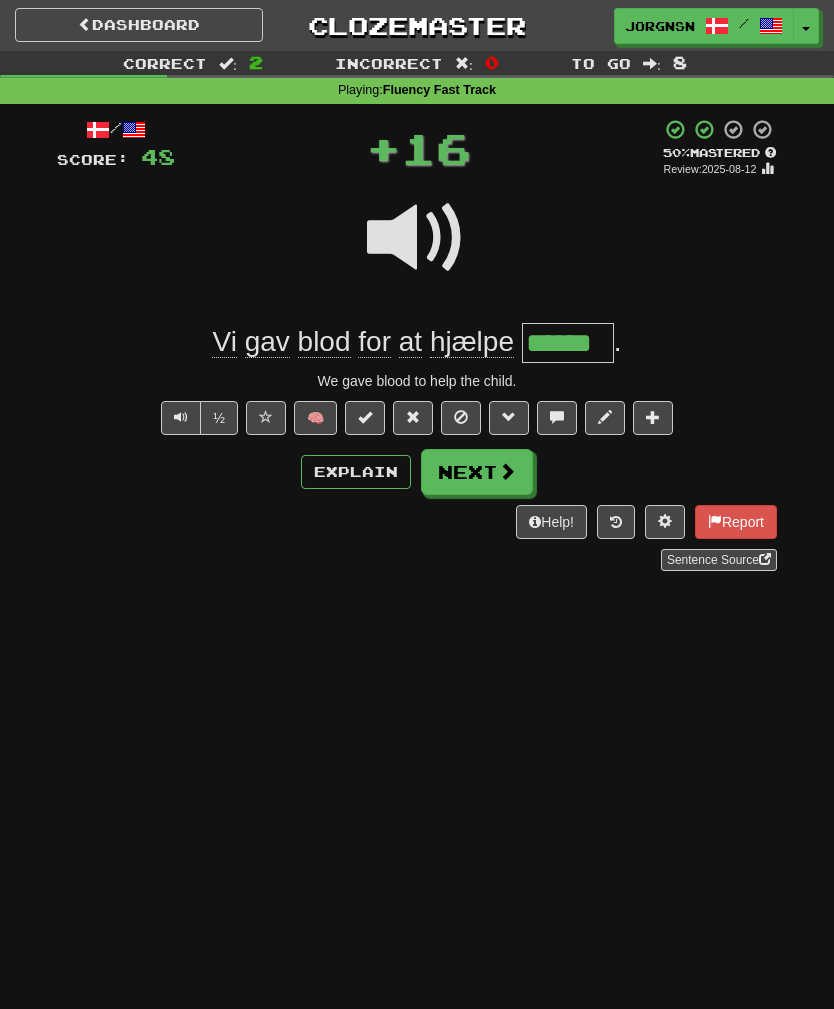 click on "Next" at bounding box center (477, 472) 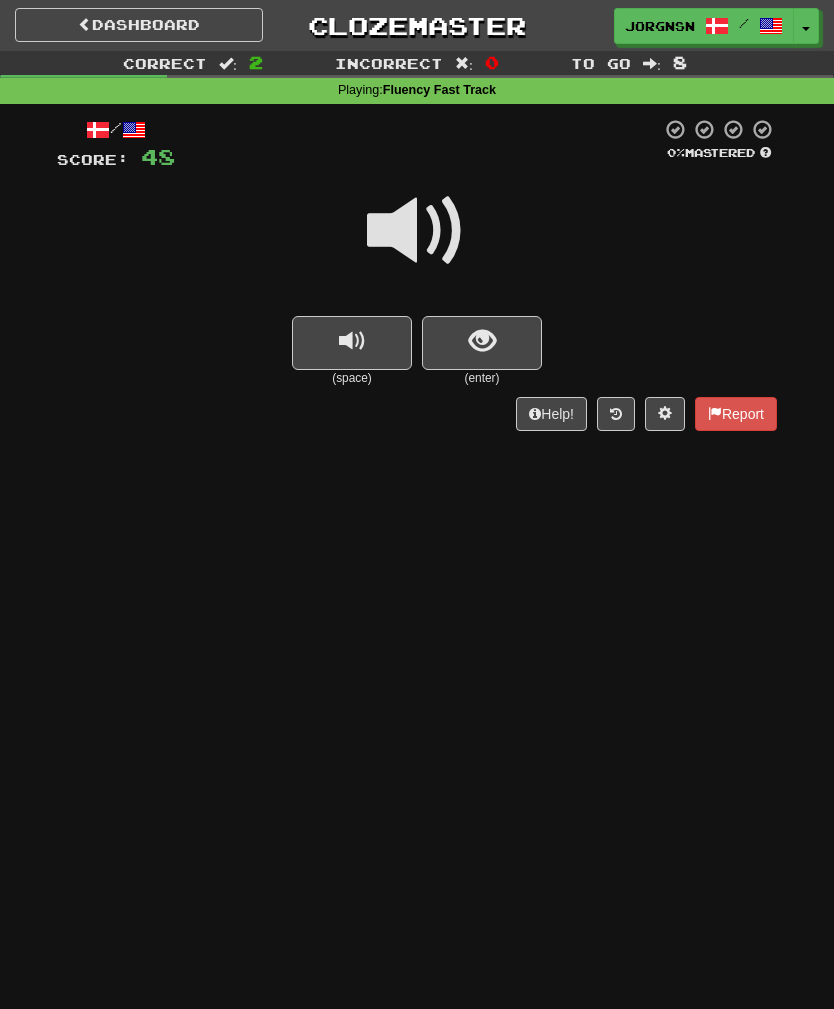 click at bounding box center [482, 343] 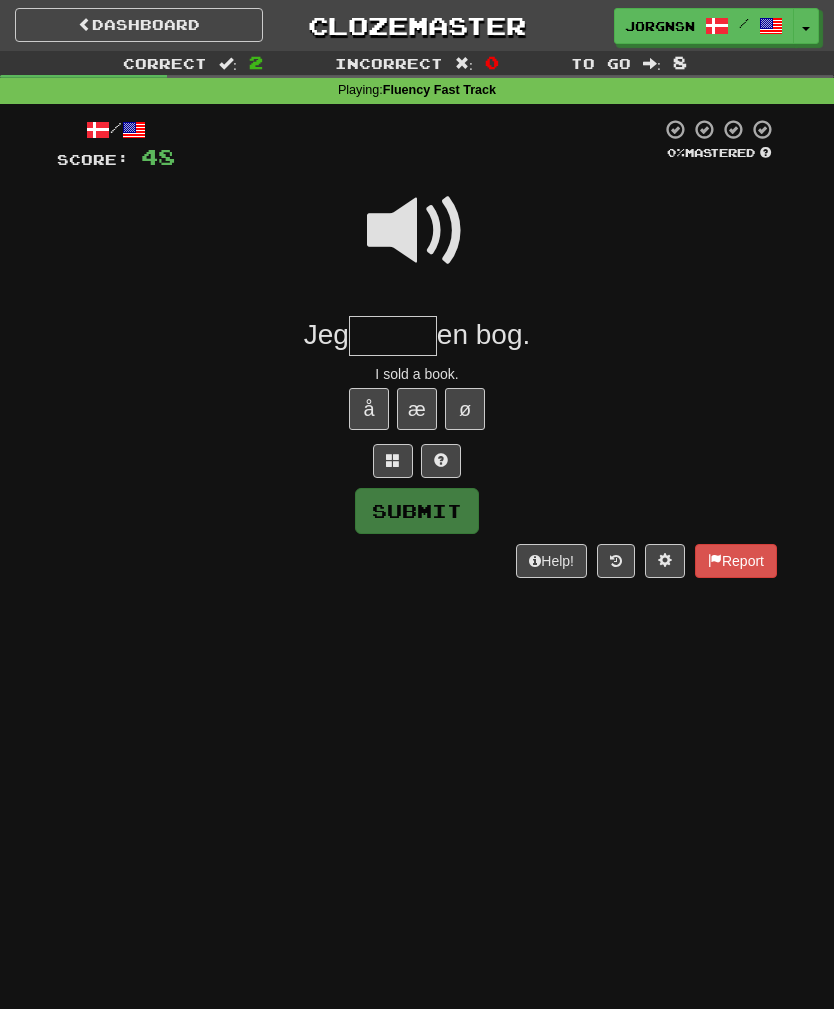 click at bounding box center [417, 231] 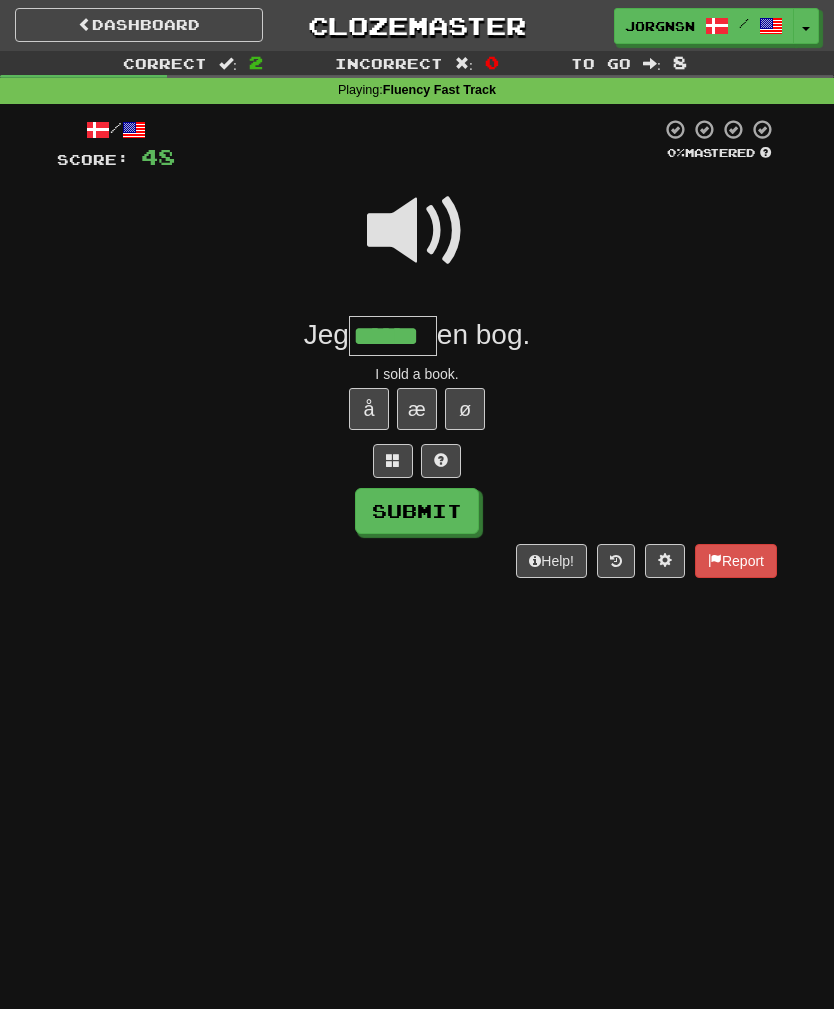 type on "******" 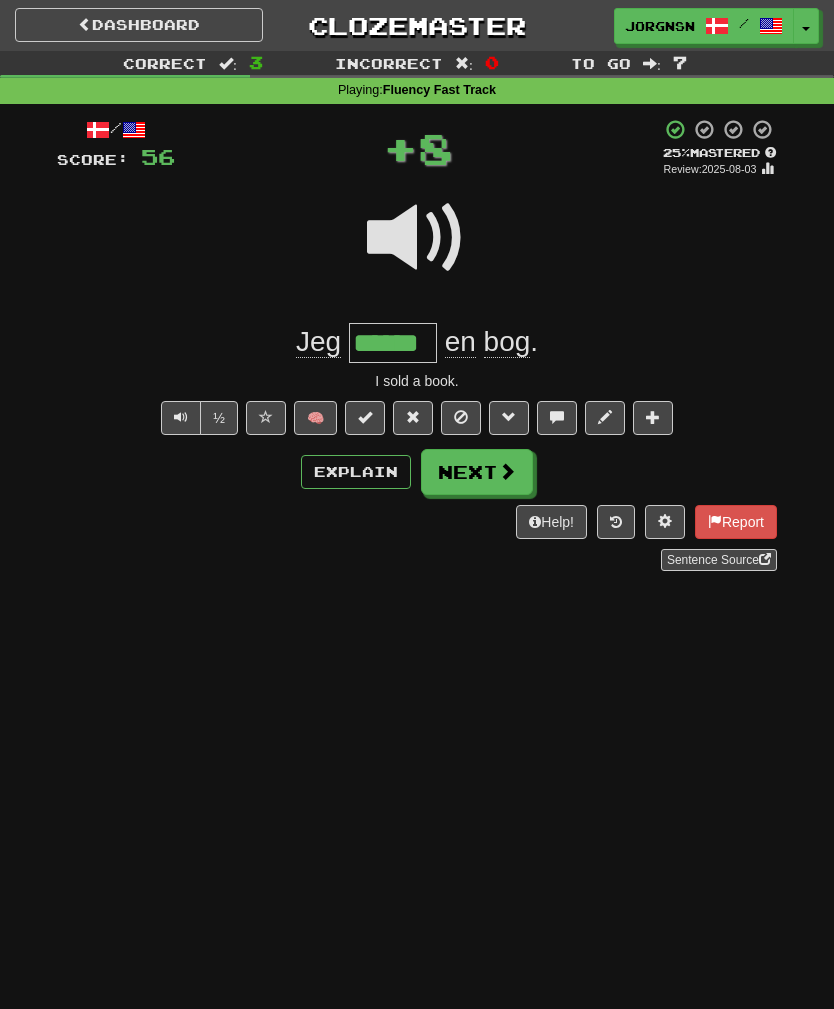 click on "Next" at bounding box center (477, 472) 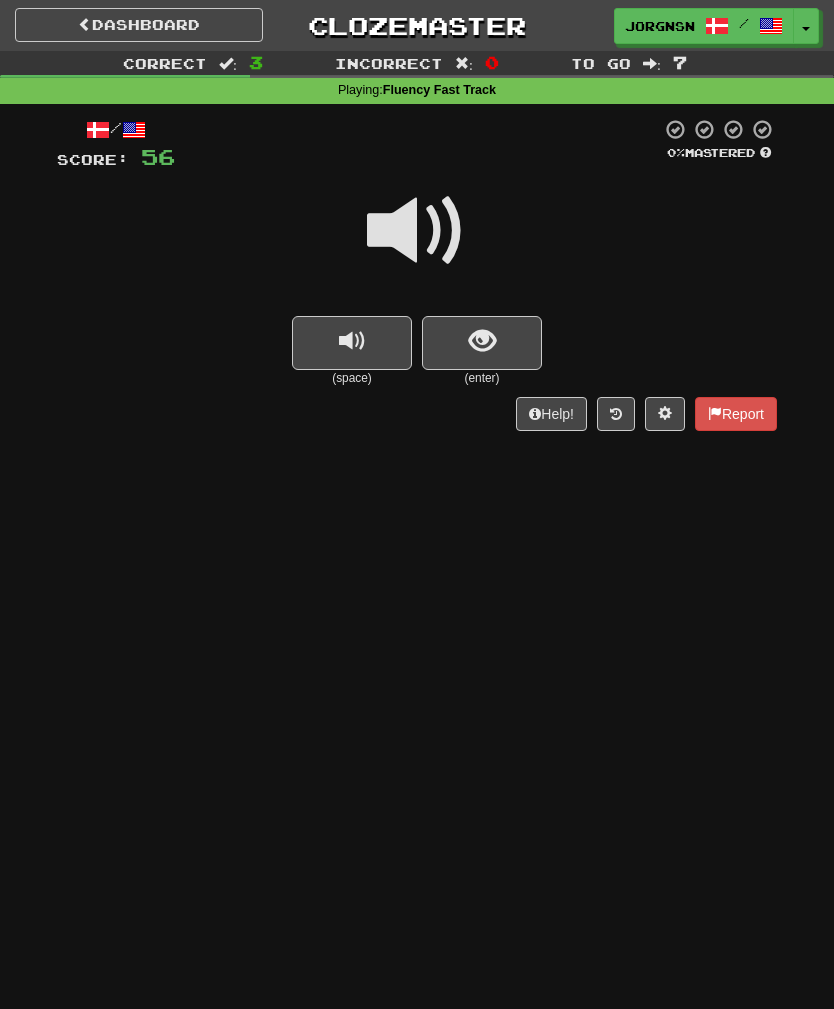 click at bounding box center (482, 341) 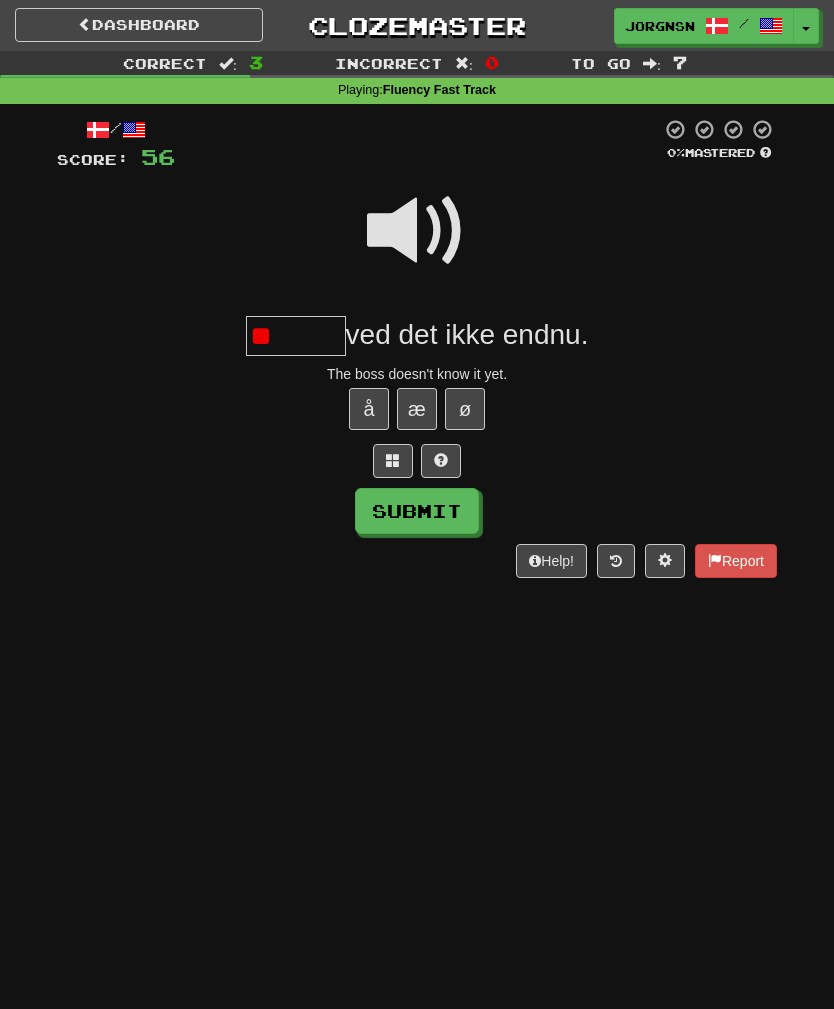 type on "*" 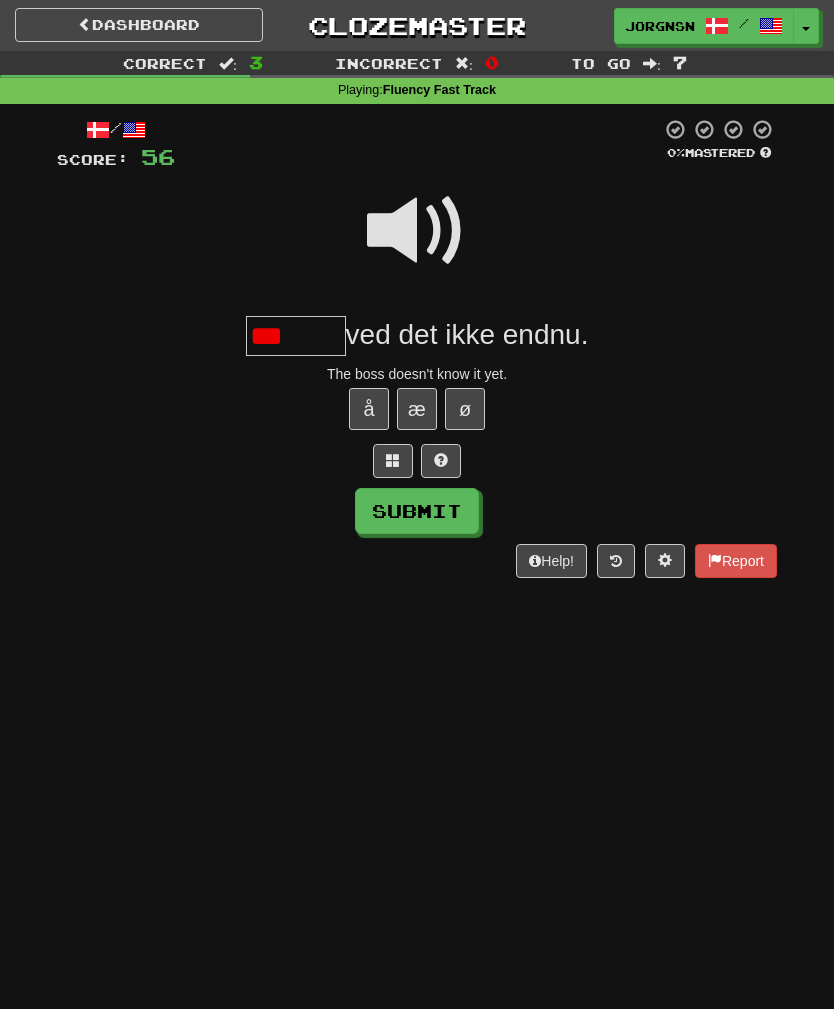 type on "*" 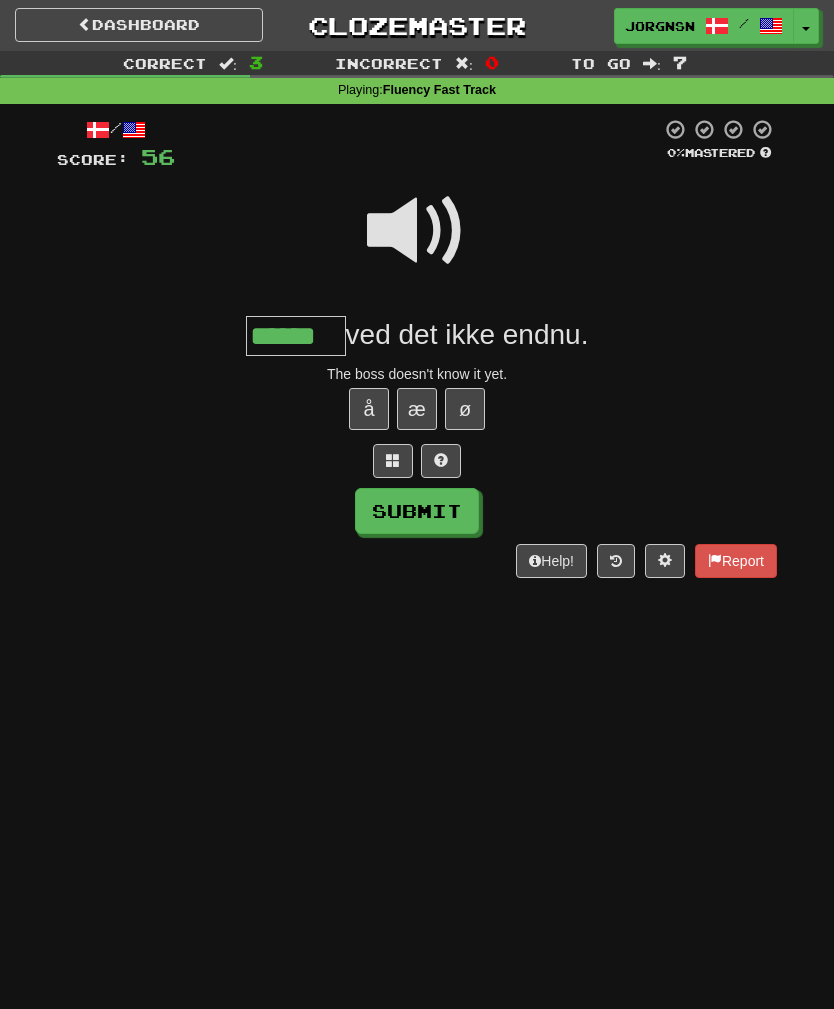 click on "Submit" at bounding box center (417, 511) 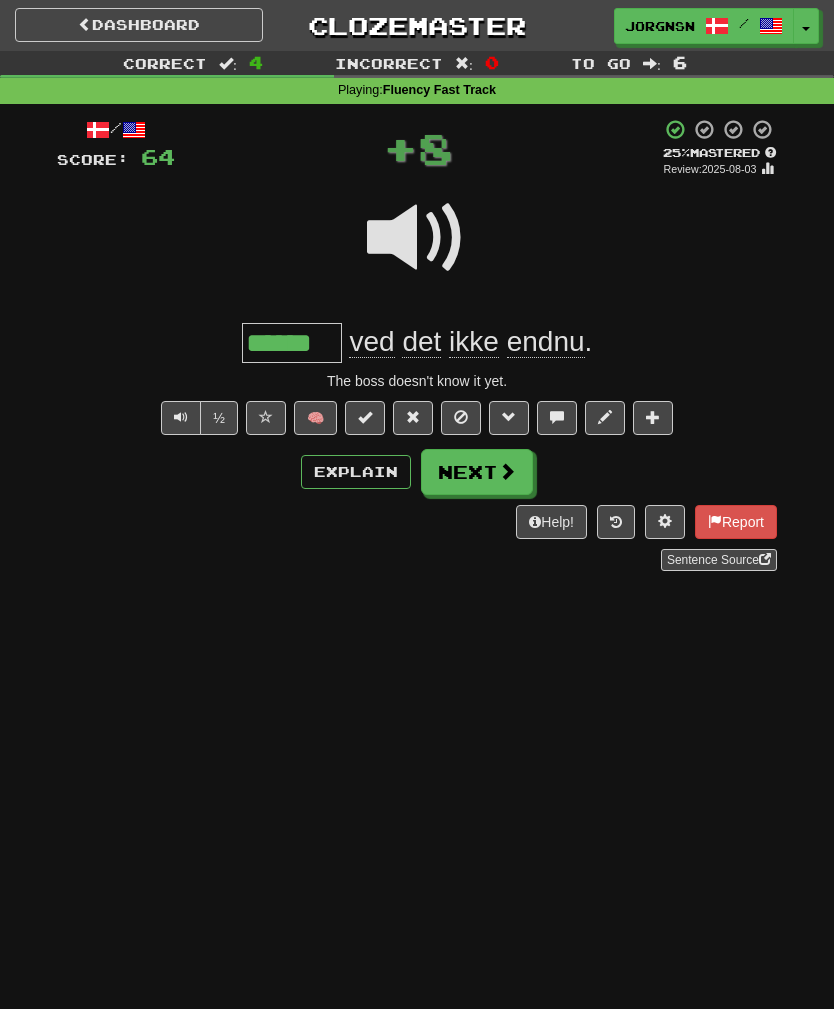 click on "Next" at bounding box center (477, 472) 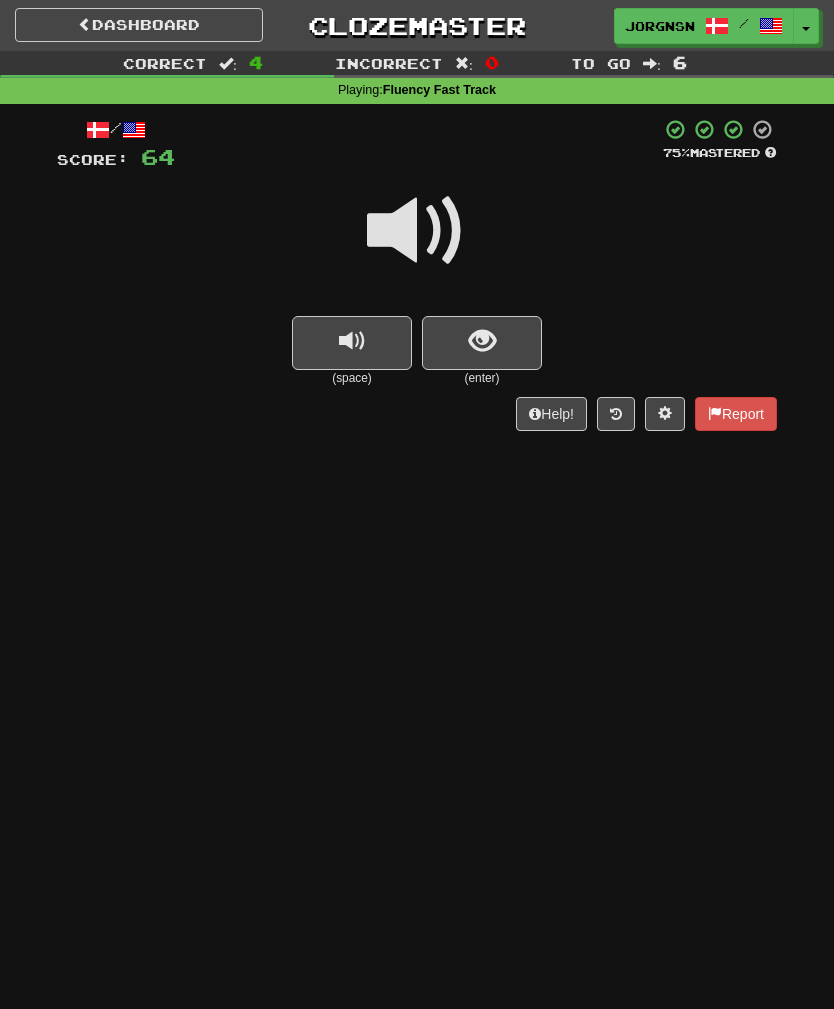 click at bounding box center (482, 341) 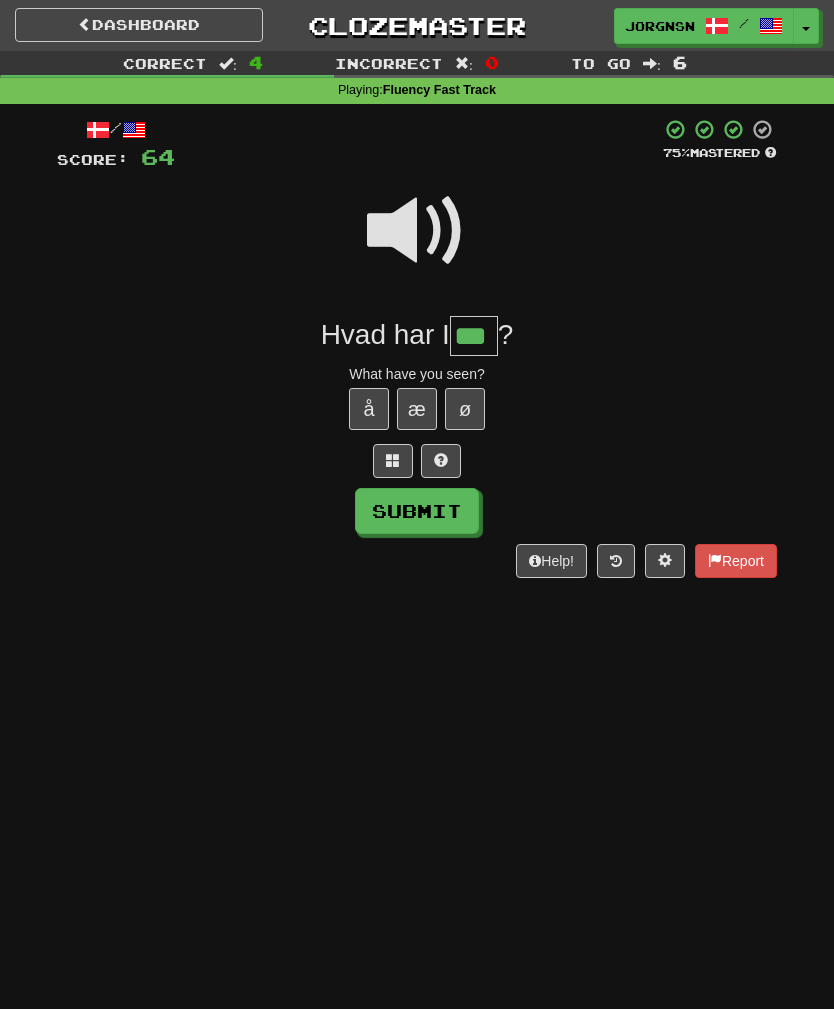type on "***" 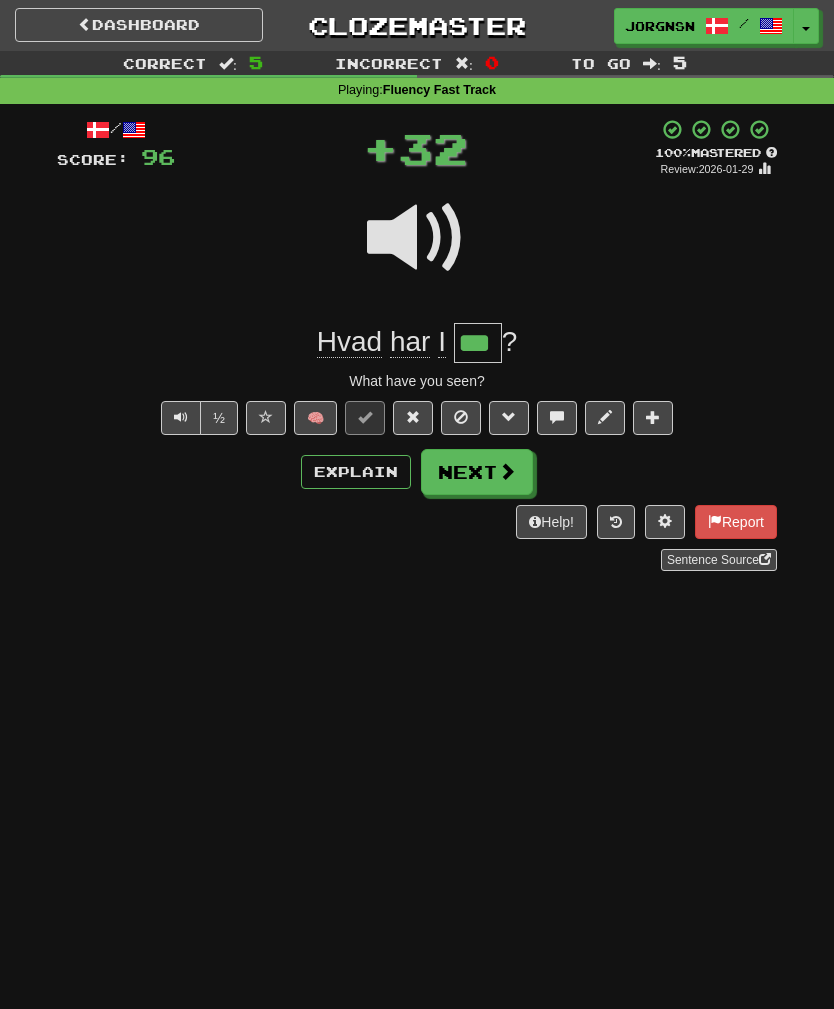 click on "Next" at bounding box center (477, 472) 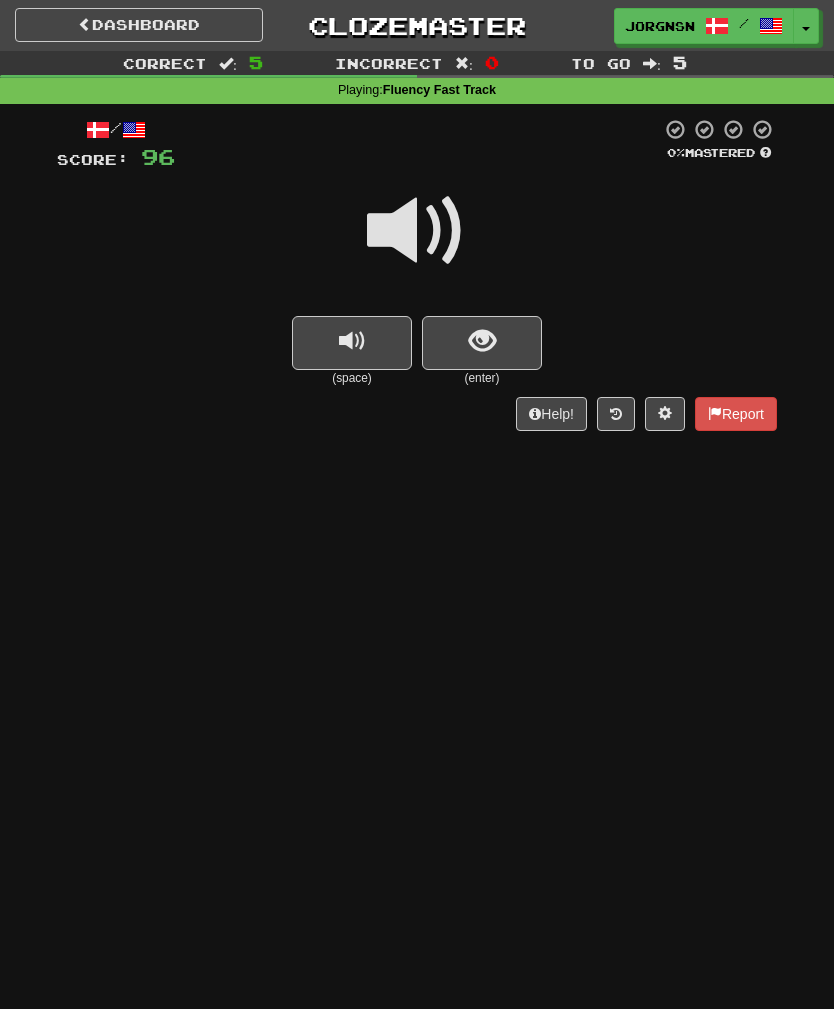 click at bounding box center (482, 341) 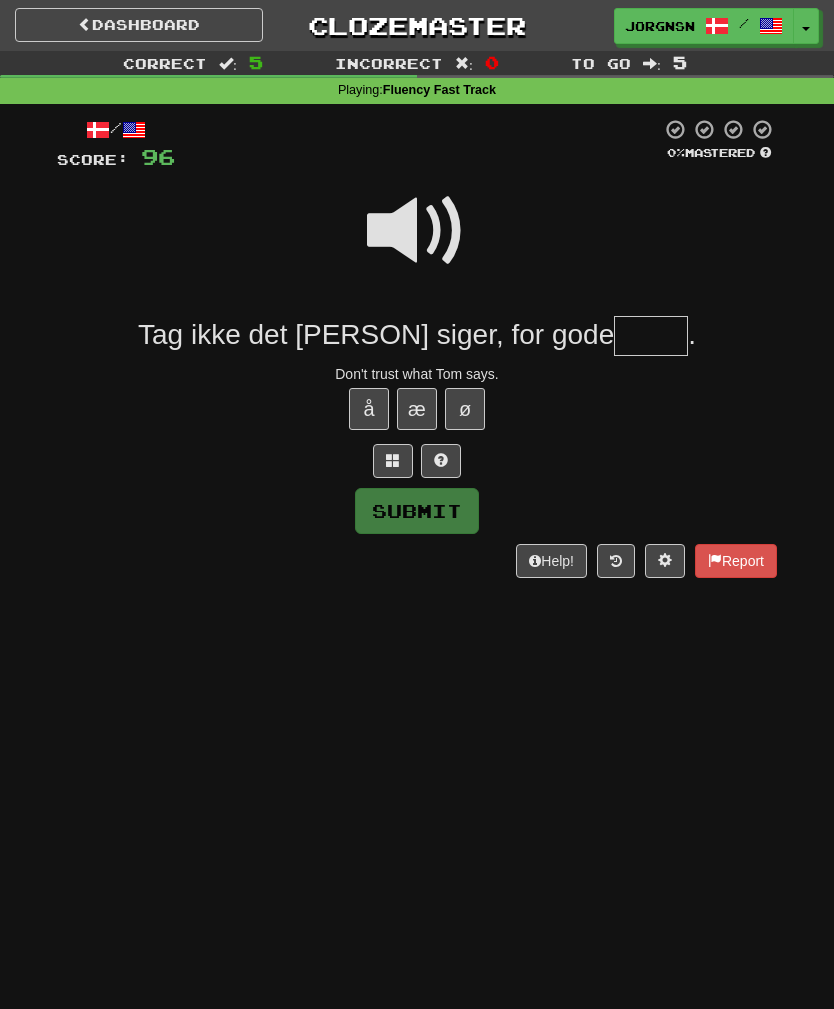 click at bounding box center (417, 231) 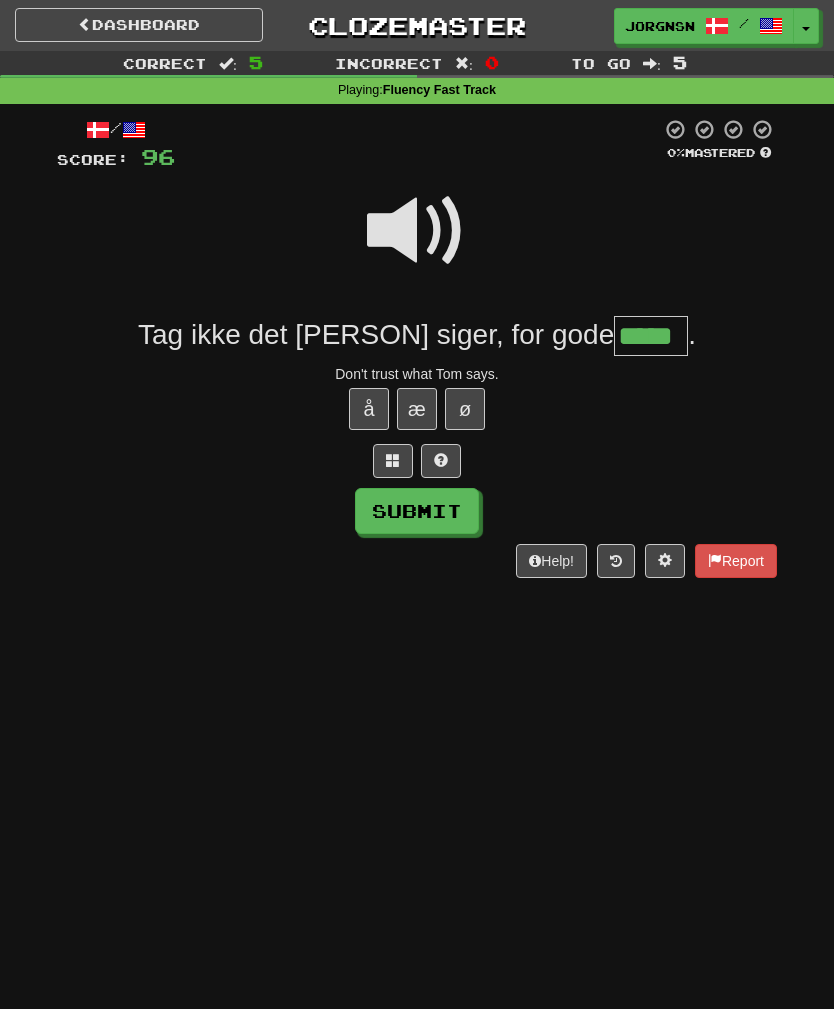 type on "*****" 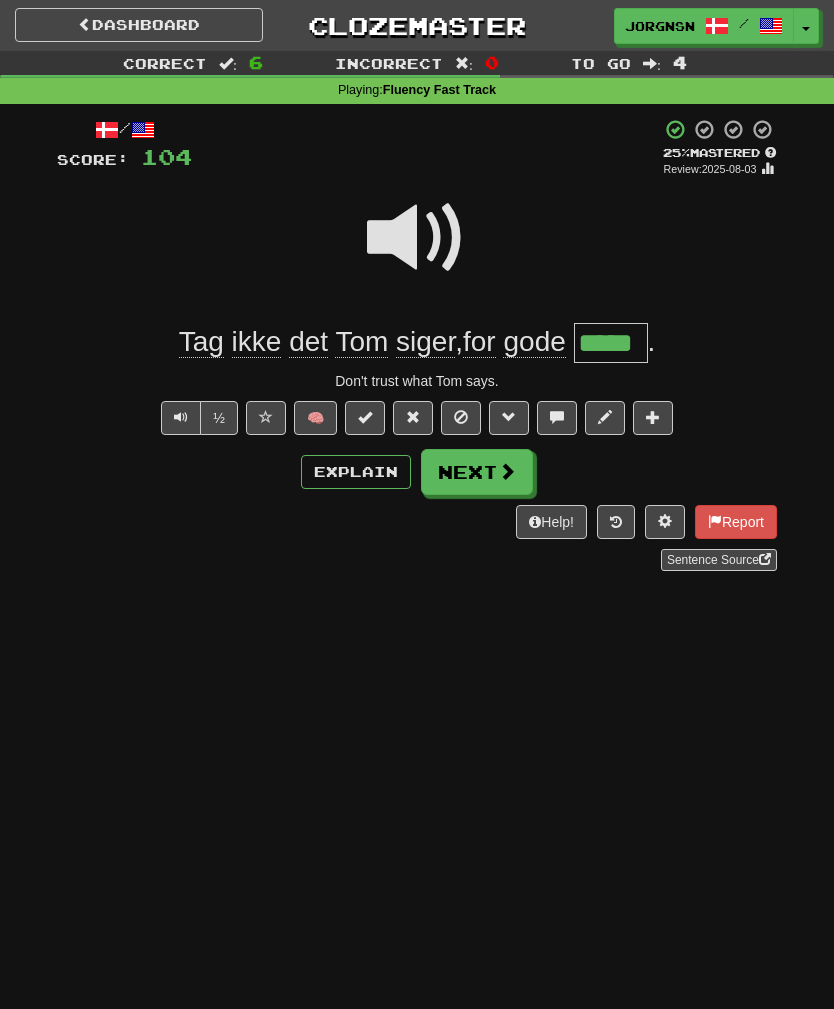 click at bounding box center [507, 471] 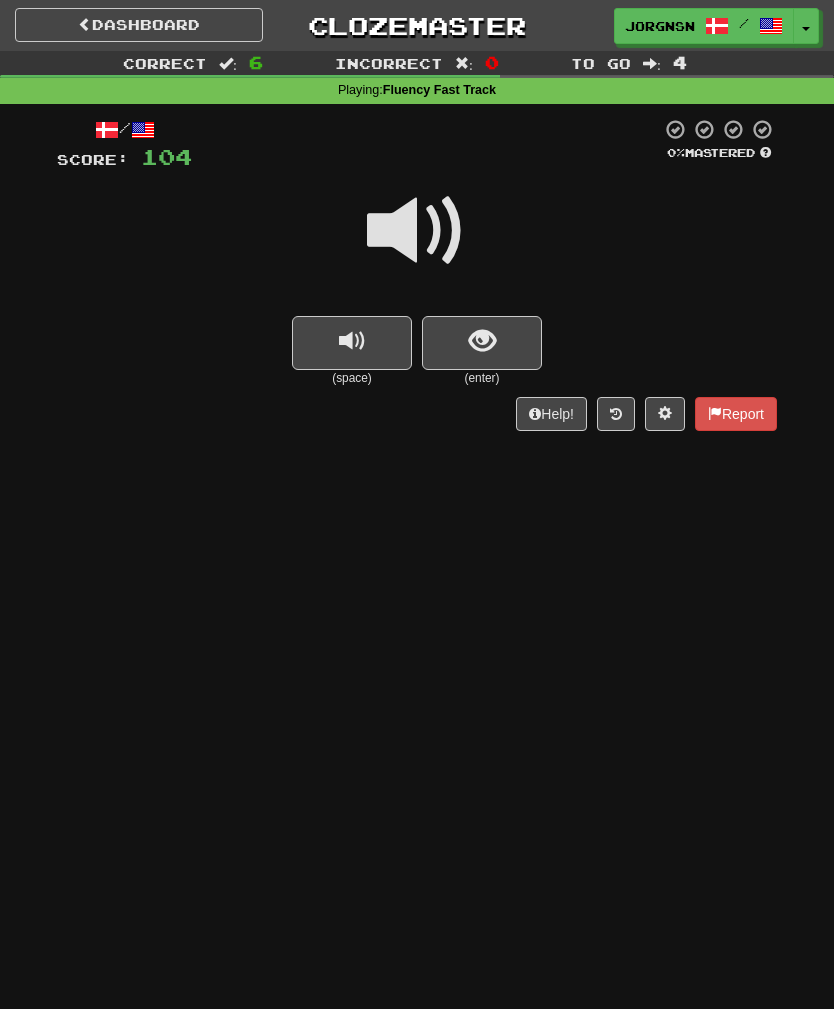 click at bounding box center (482, 341) 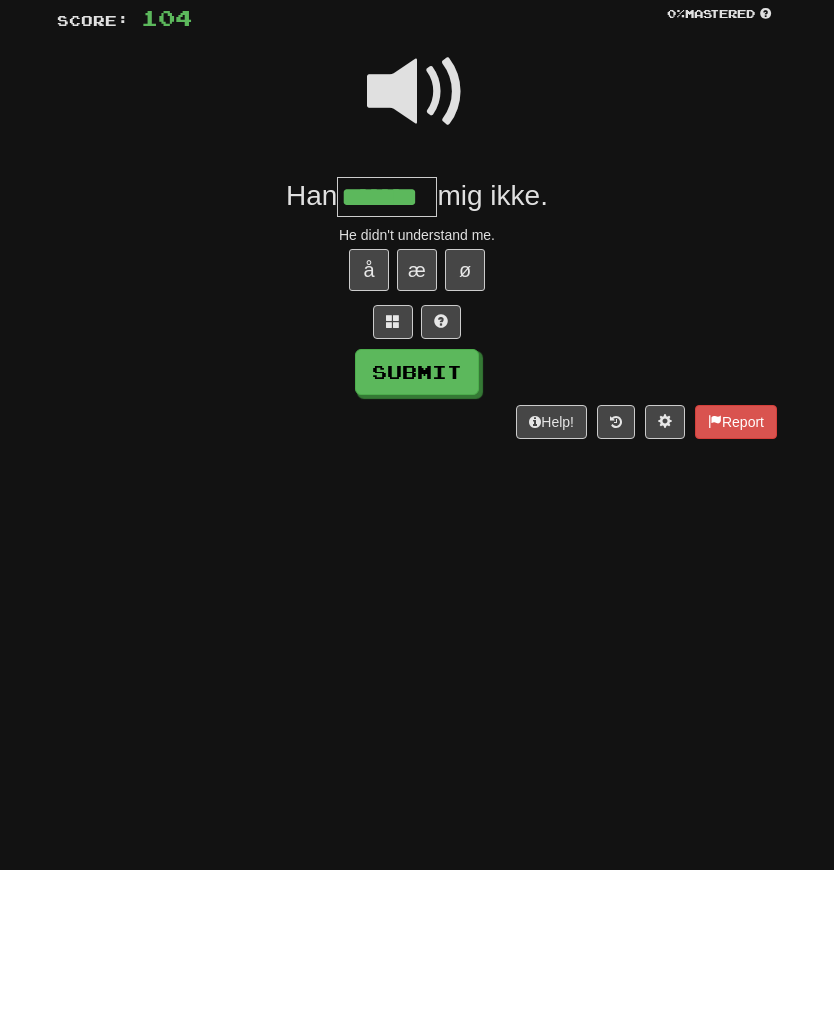 type on "*******" 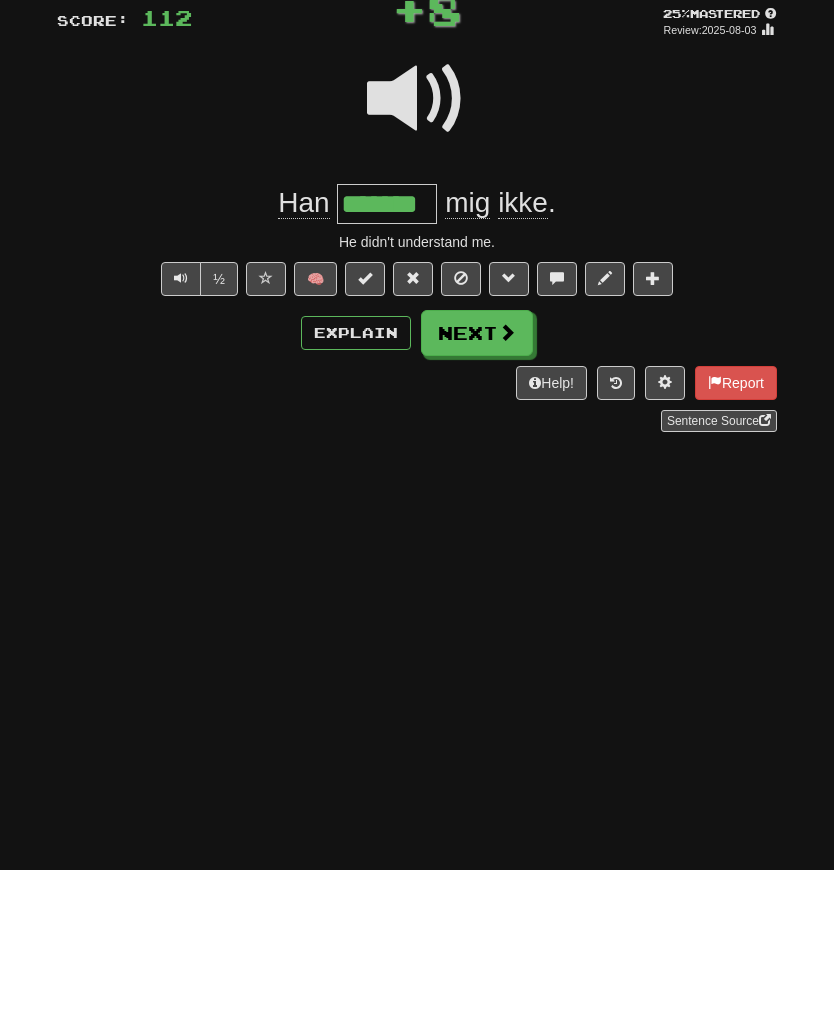 scroll, scrollTop: 139, scrollLeft: 0, axis: vertical 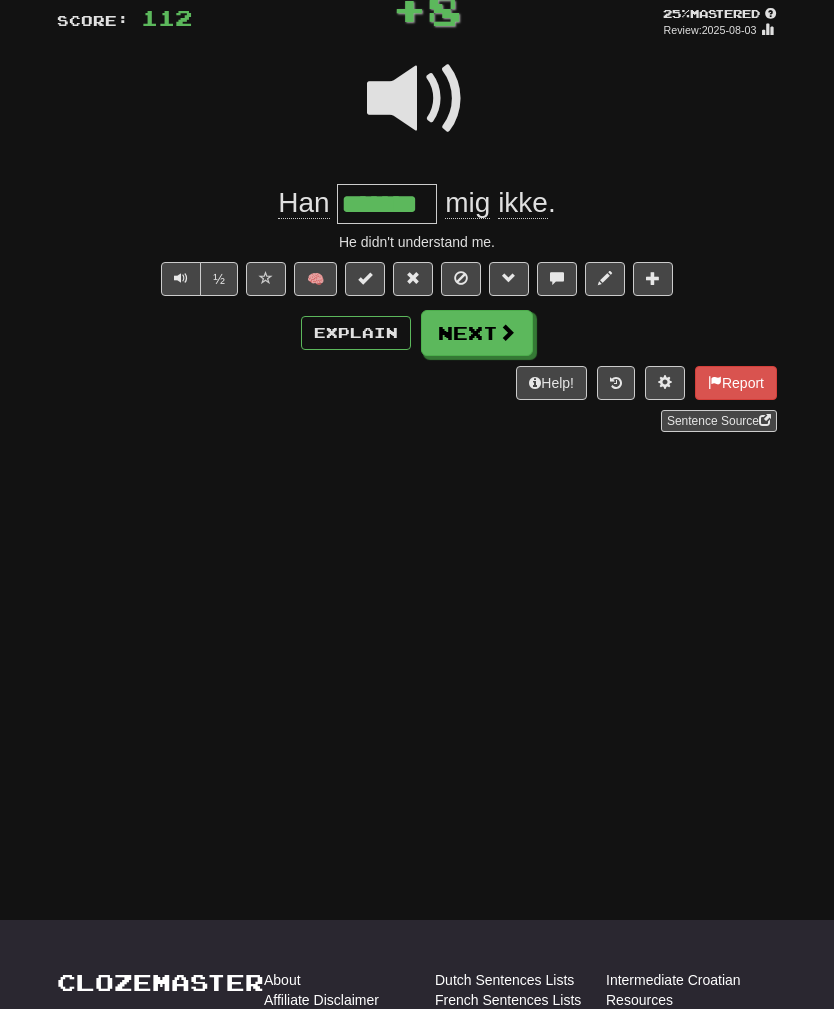 click on "Next" at bounding box center (477, 333) 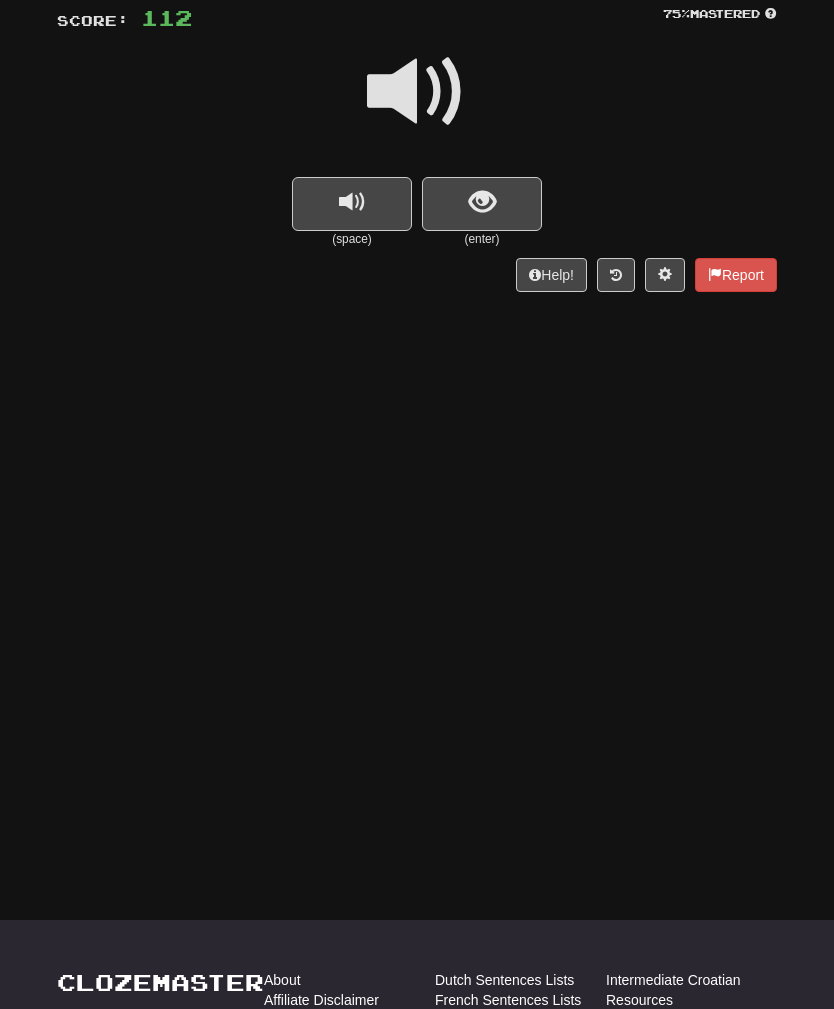 click at bounding box center (482, 202) 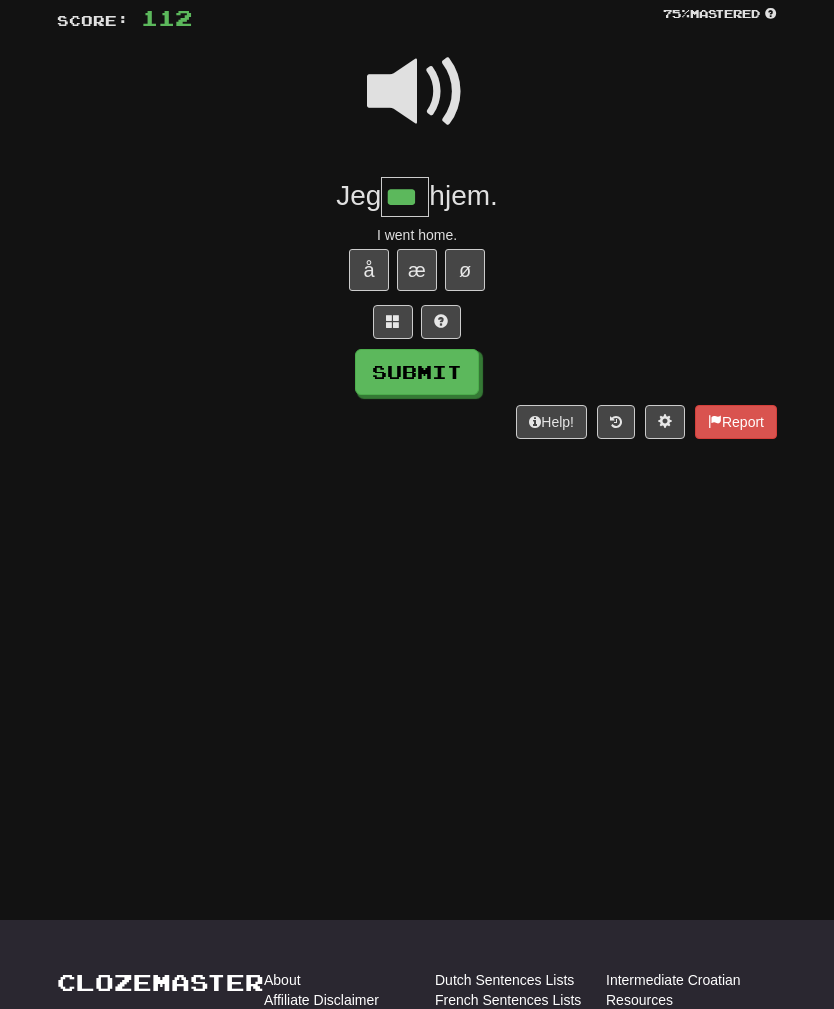 type on "***" 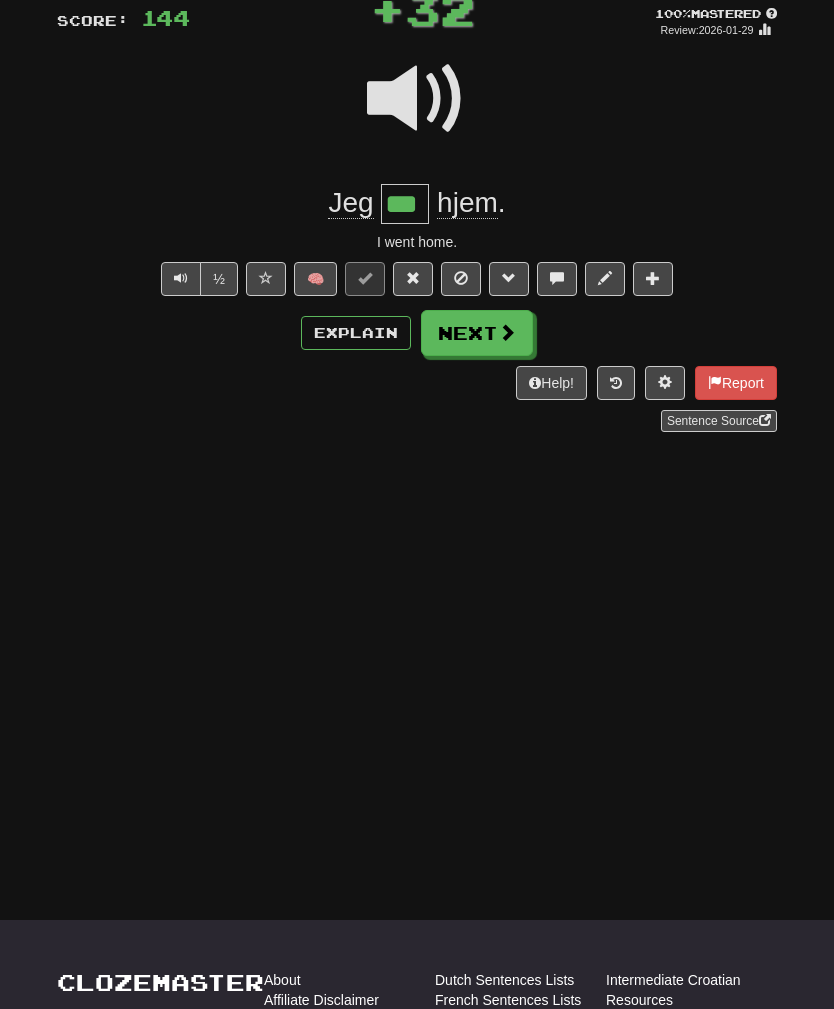 click on "Next" at bounding box center (477, 333) 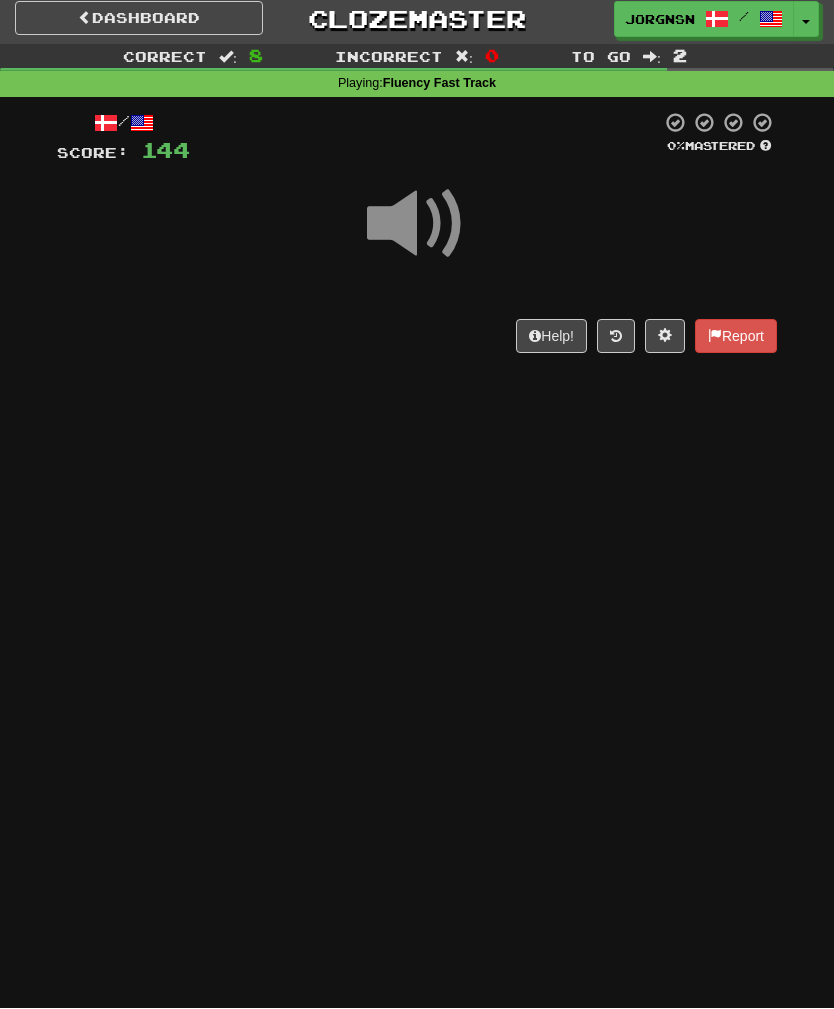 scroll, scrollTop: 0, scrollLeft: 0, axis: both 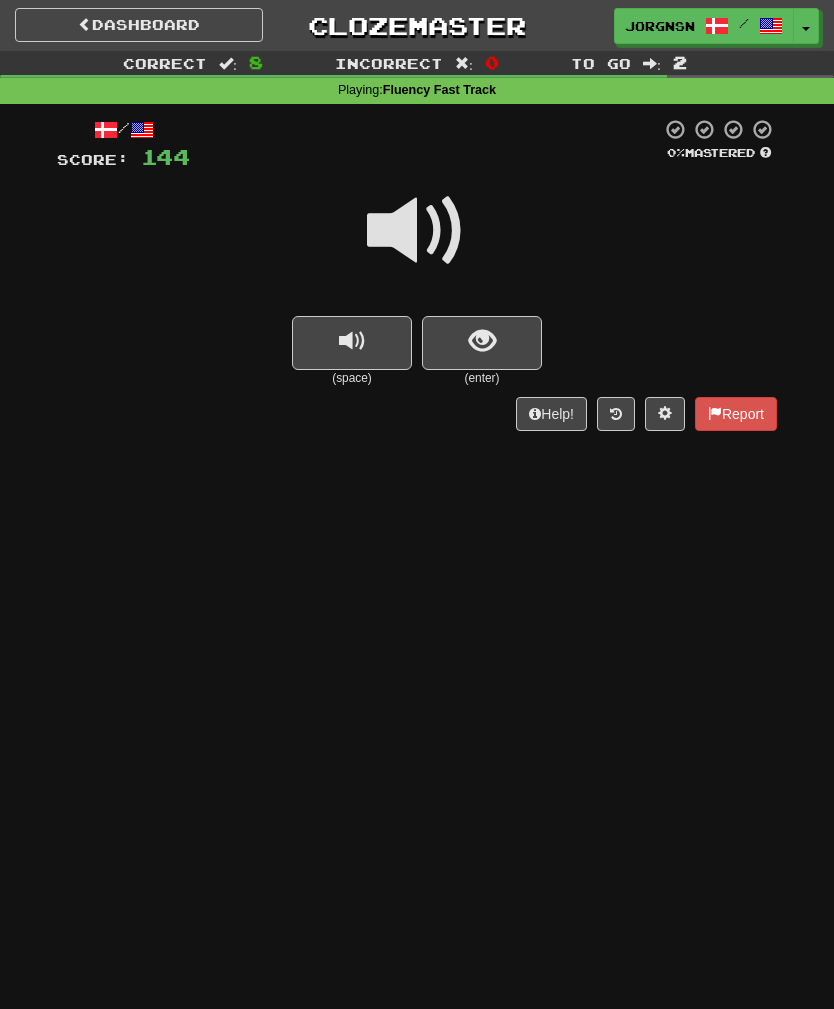 click at bounding box center (482, 343) 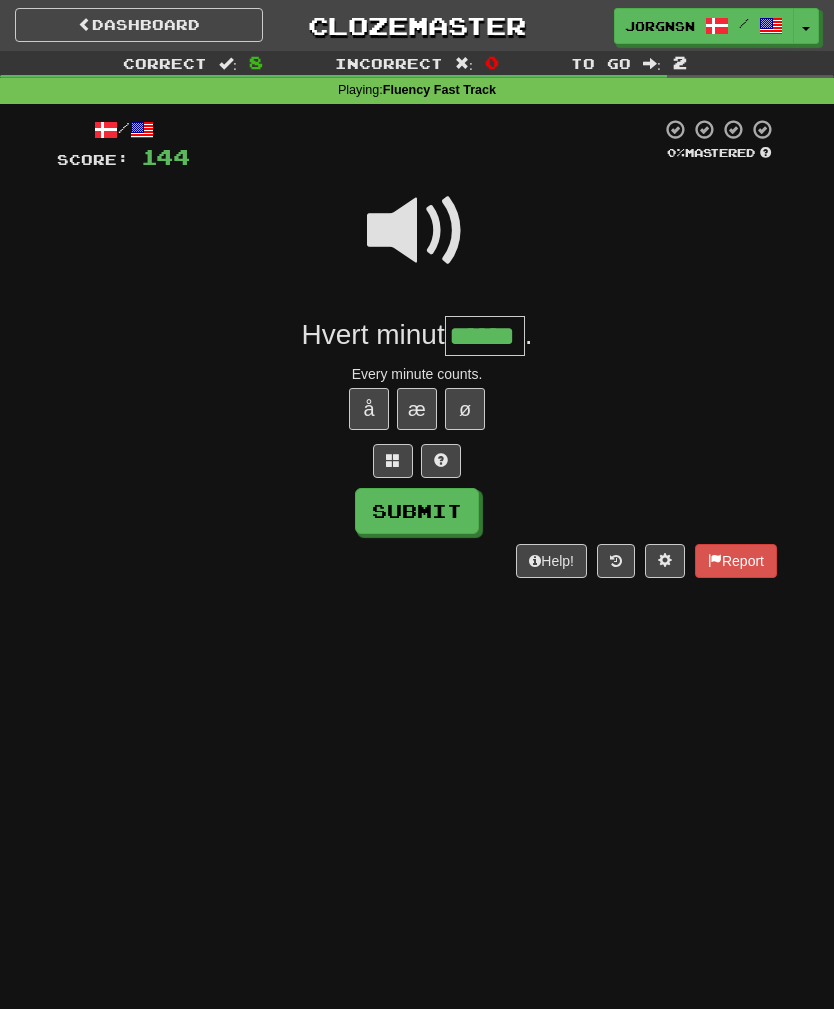 type on "******" 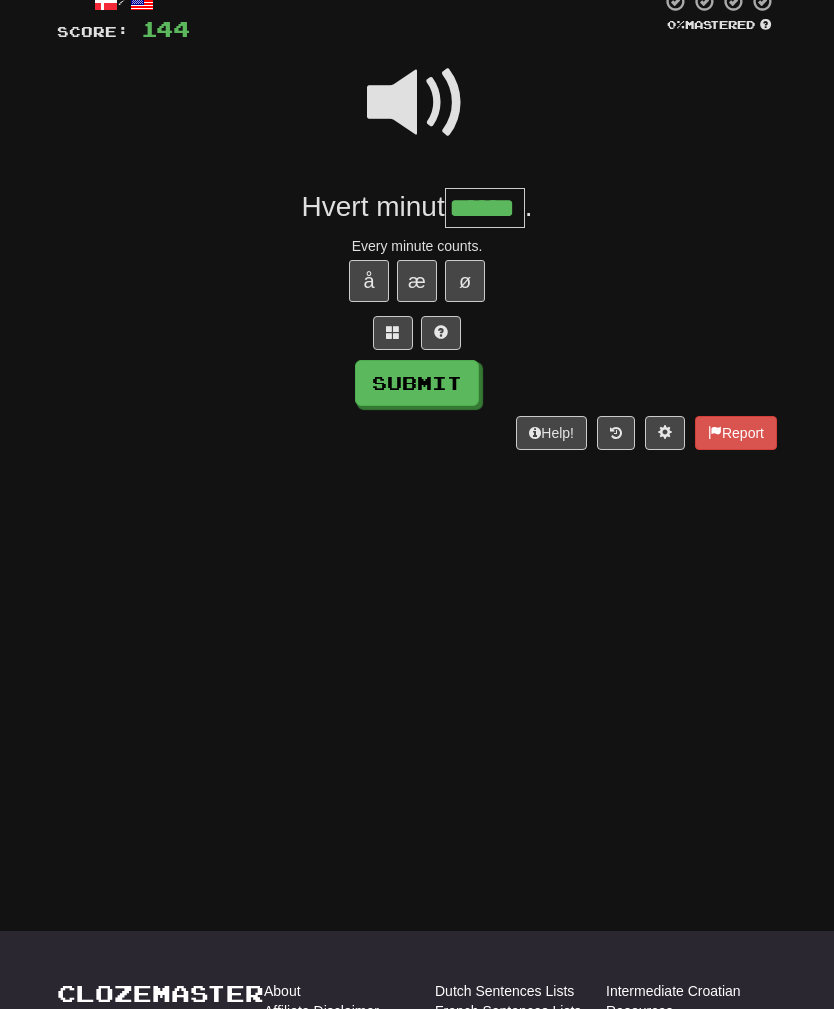 scroll, scrollTop: 0, scrollLeft: 0, axis: both 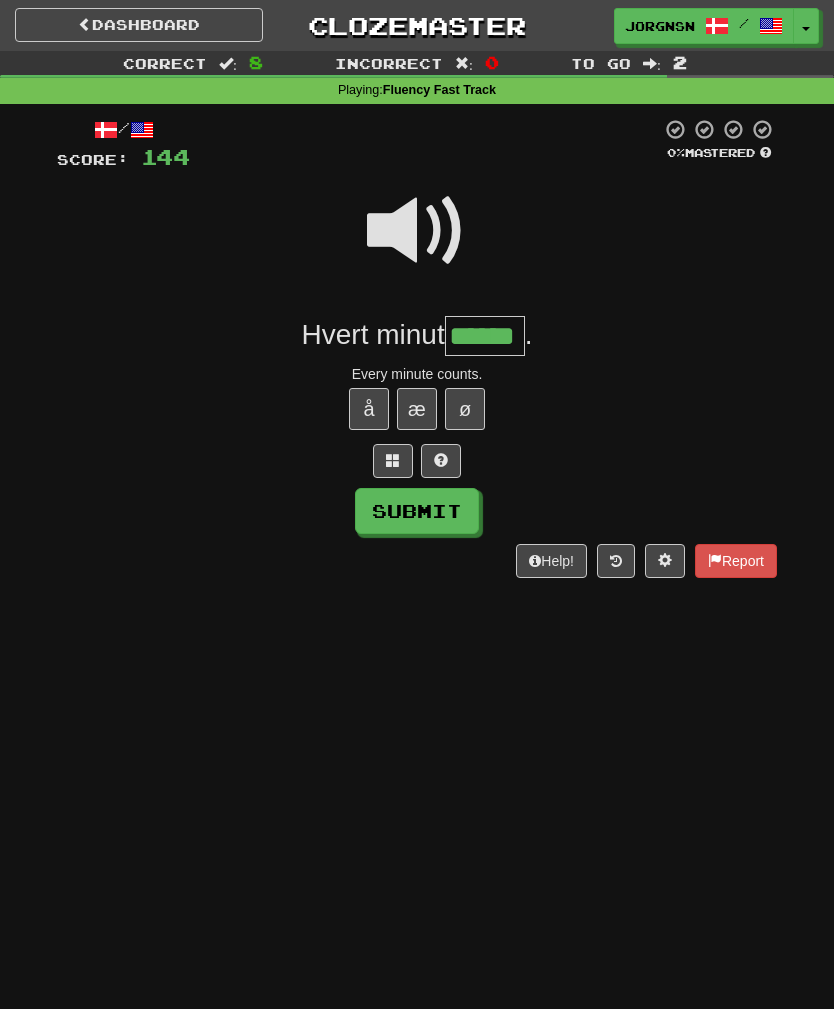 click on "Submit" at bounding box center (417, 511) 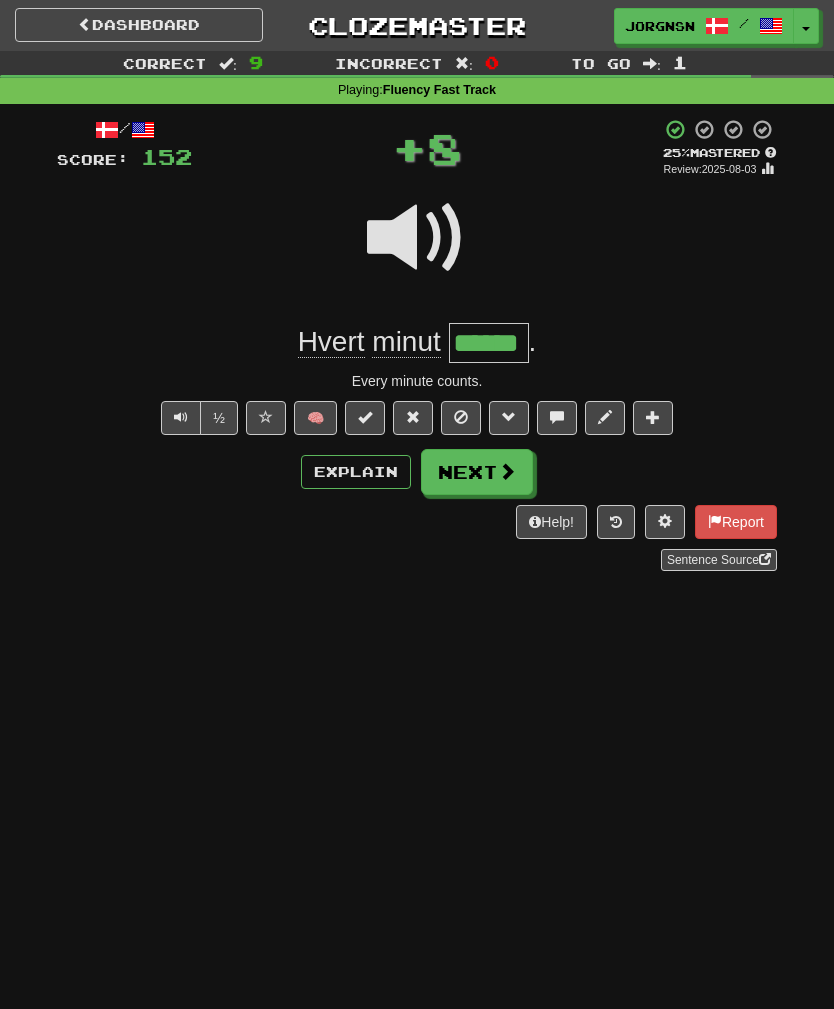 click on "Next" at bounding box center (477, 472) 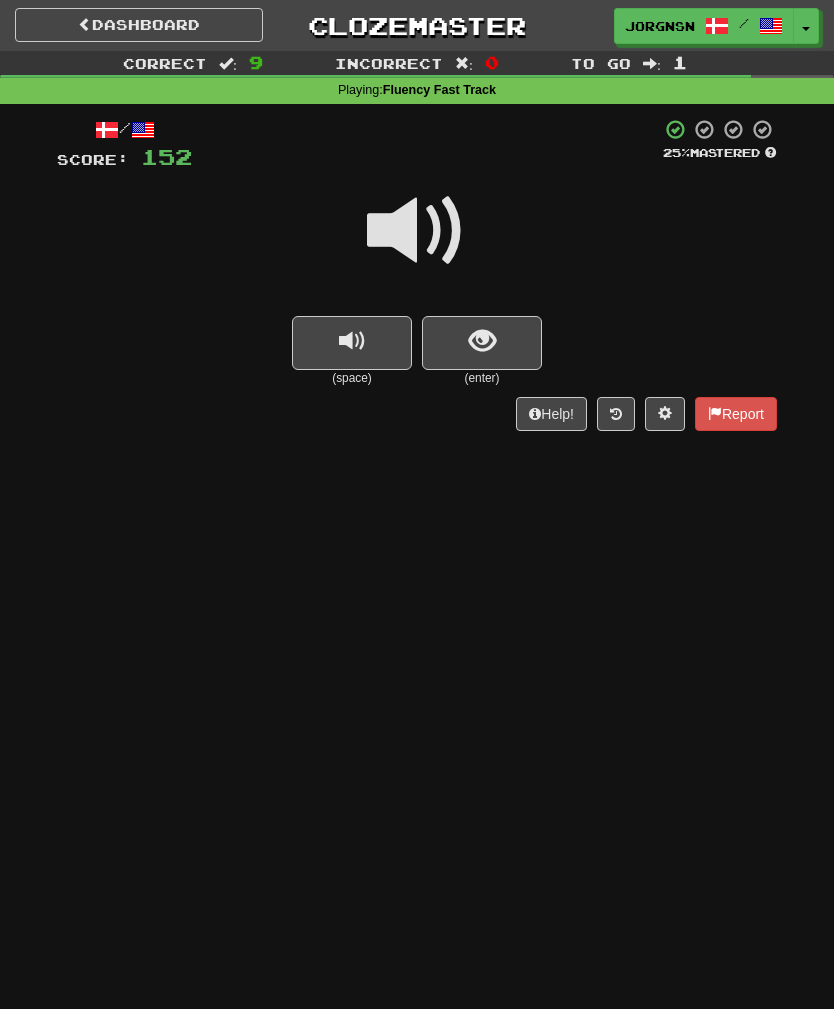 click at bounding box center [417, 231] 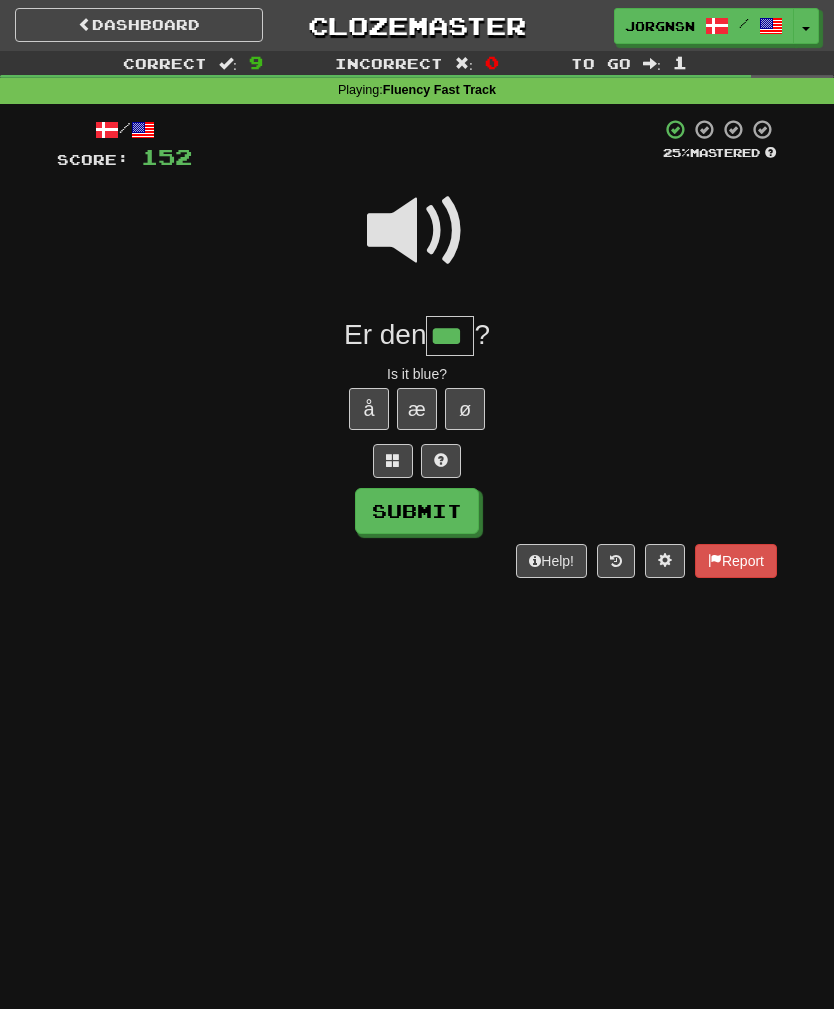 type on "***" 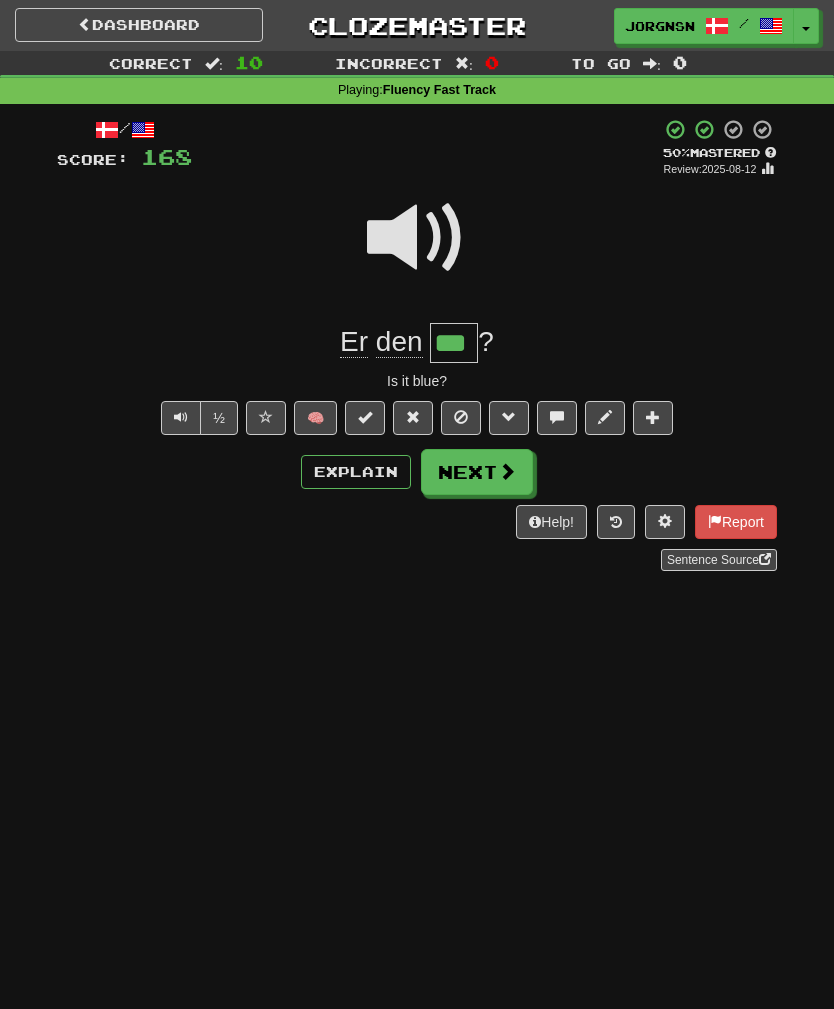 click on "Next" at bounding box center [477, 472] 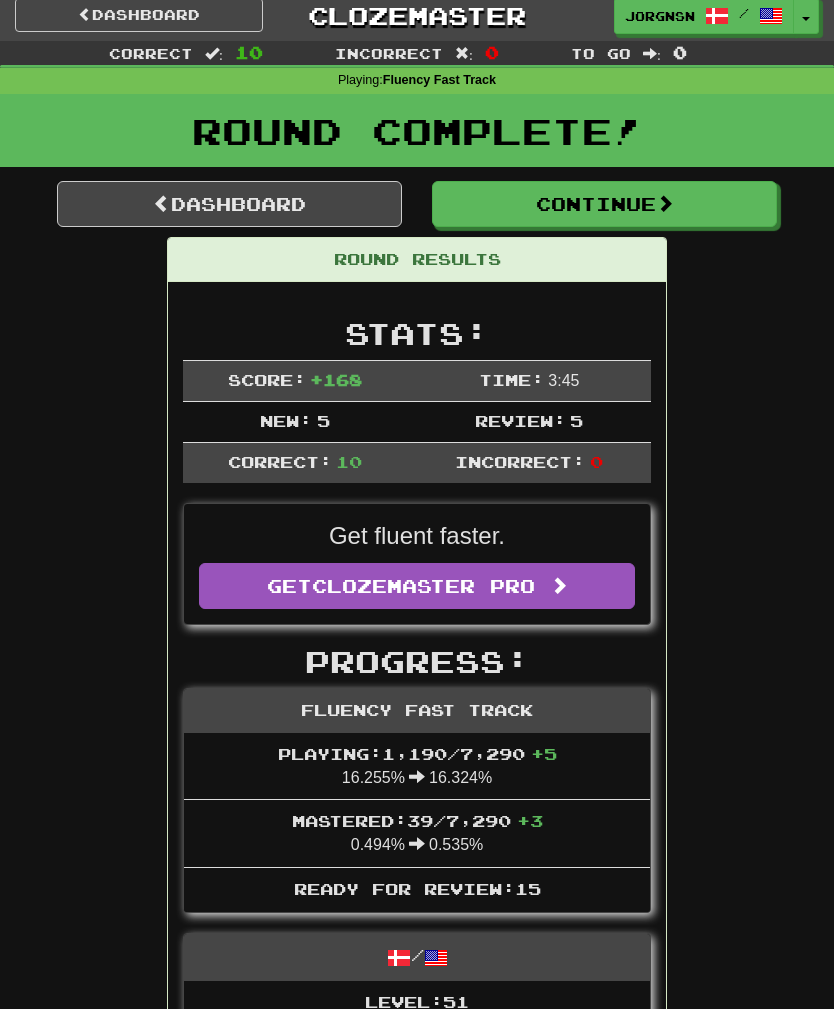 scroll, scrollTop: 0, scrollLeft: 0, axis: both 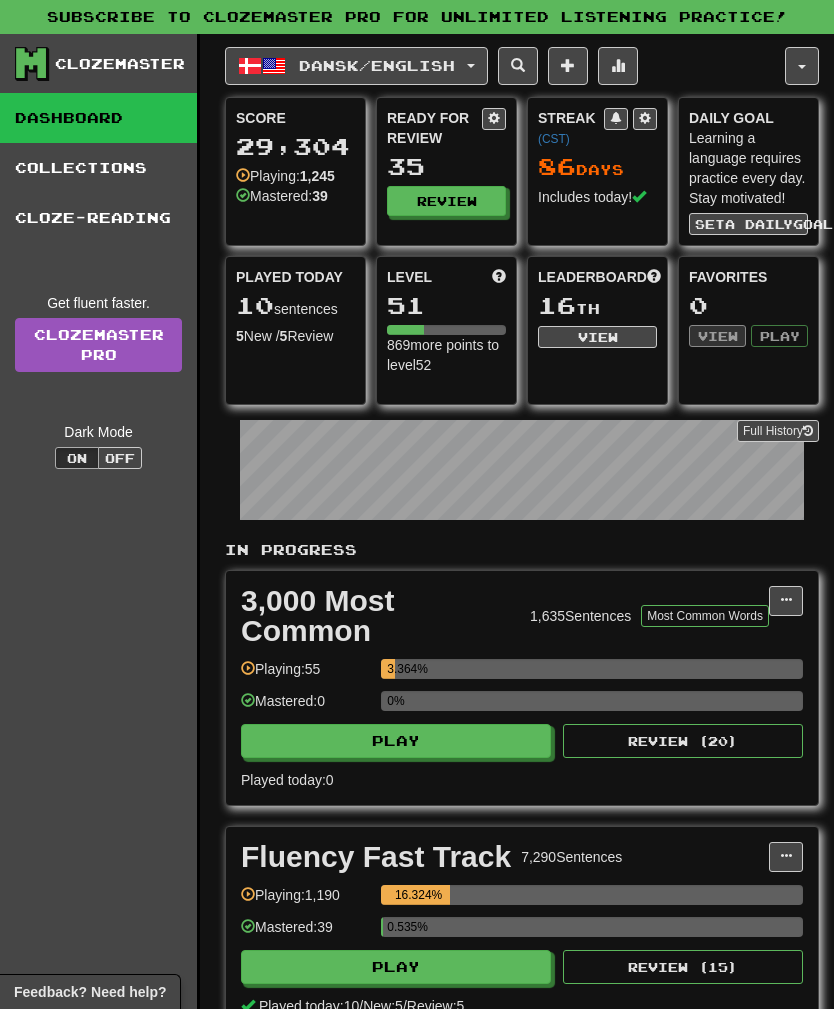 click on "Play" at bounding box center (396, 967) 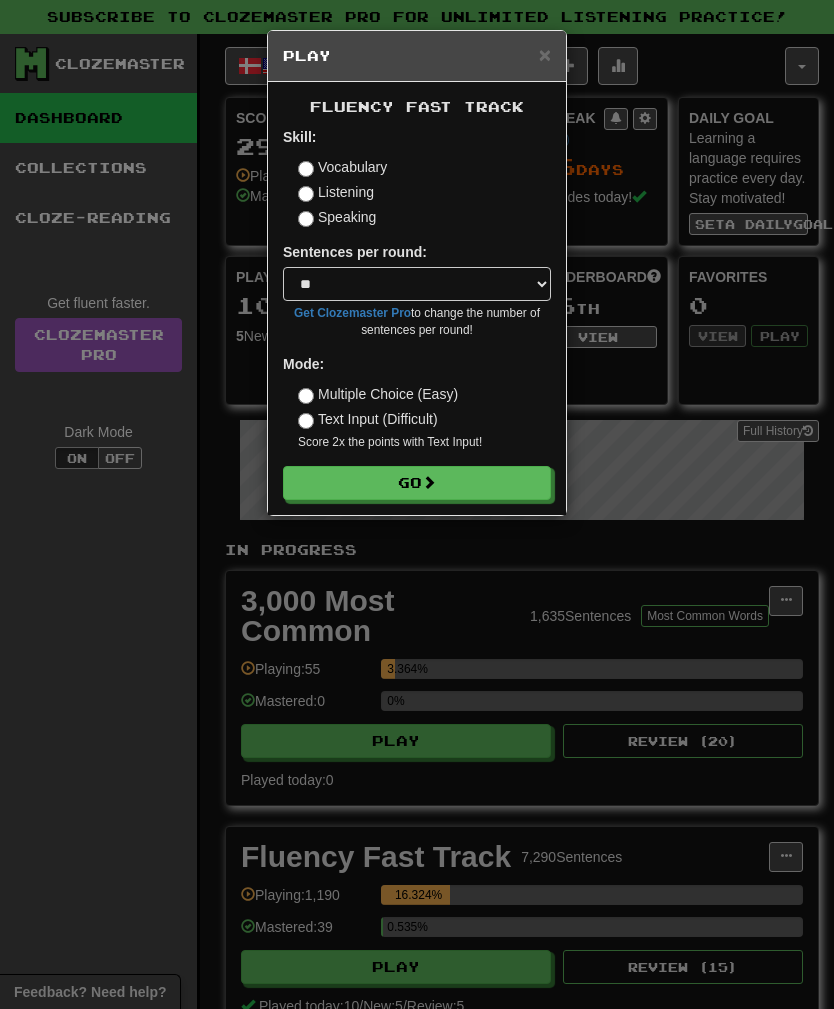 click on "Go" at bounding box center (417, 483) 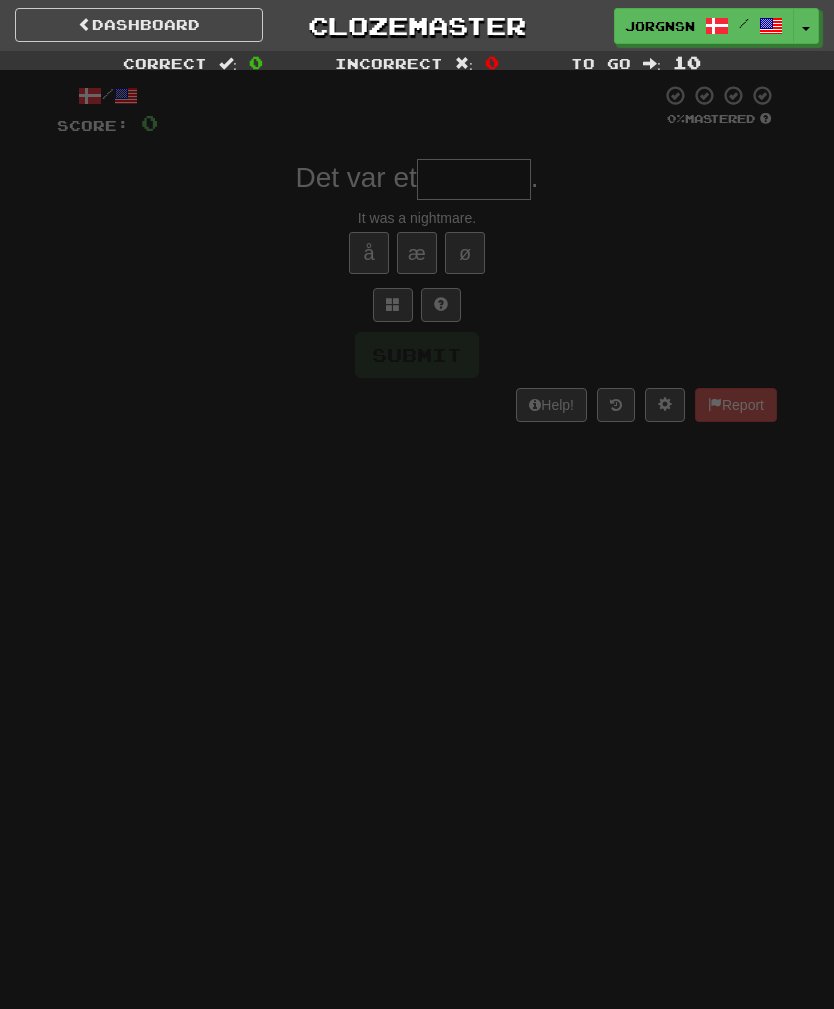 scroll, scrollTop: 0, scrollLeft: 0, axis: both 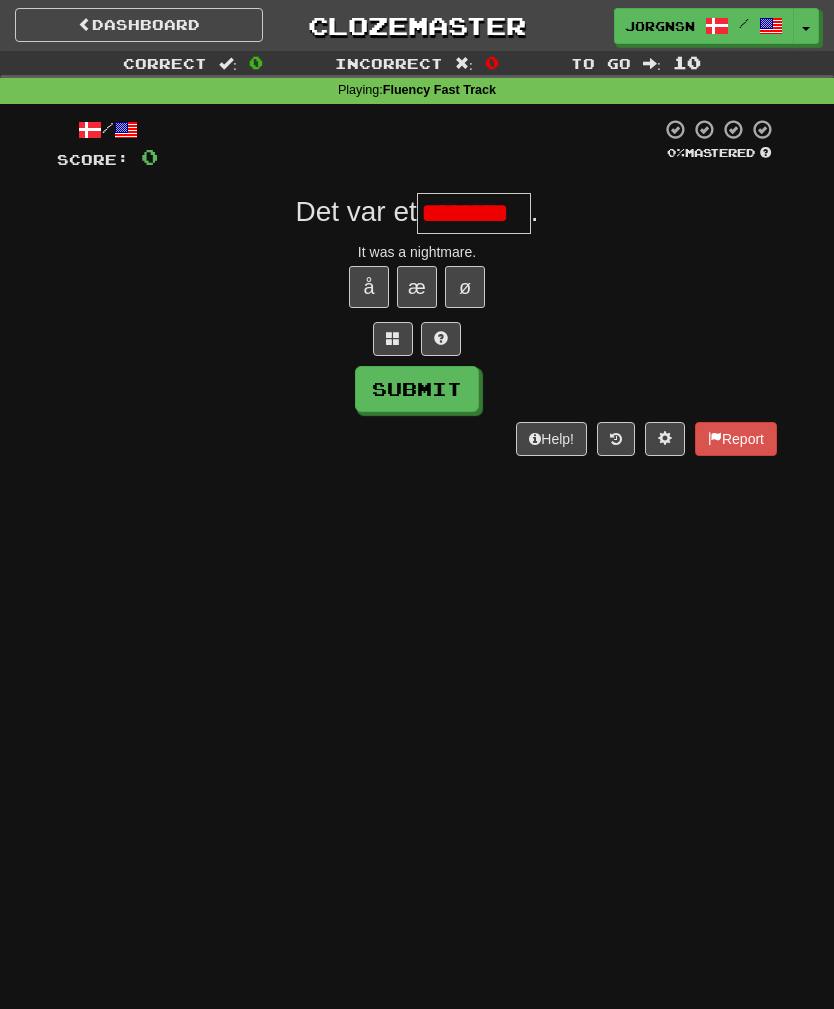 click on "Submit" at bounding box center [417, 389] 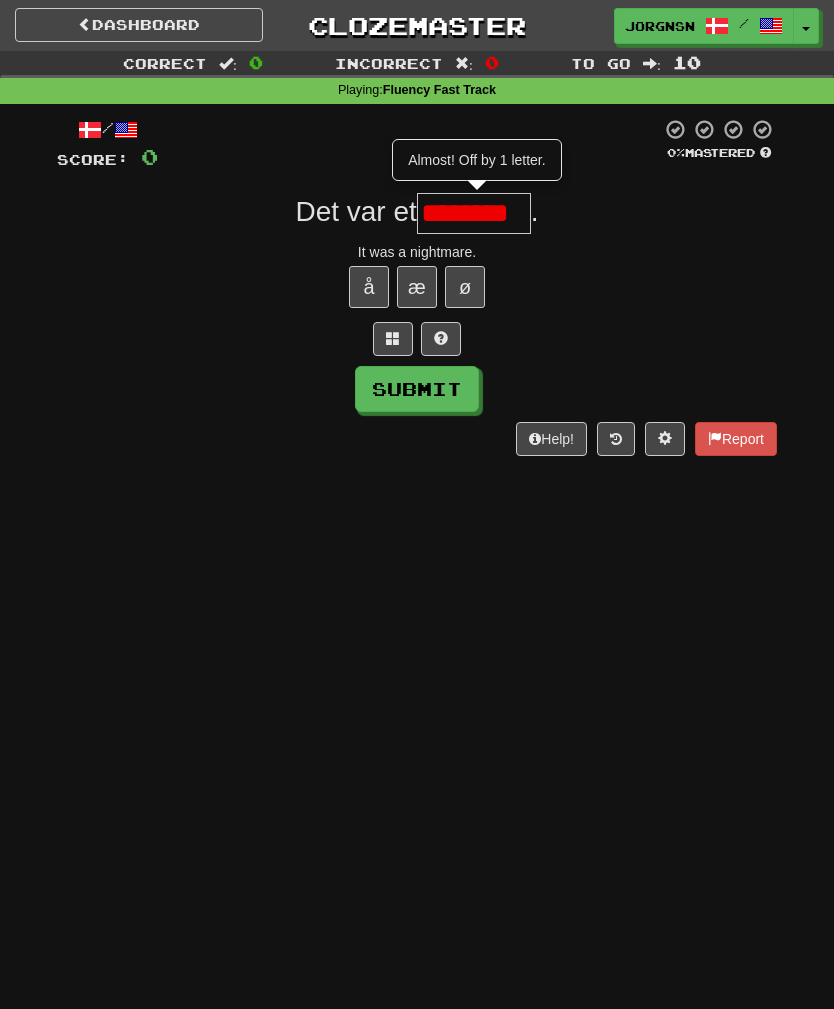 click on "********" at bounding box center (474, 213) 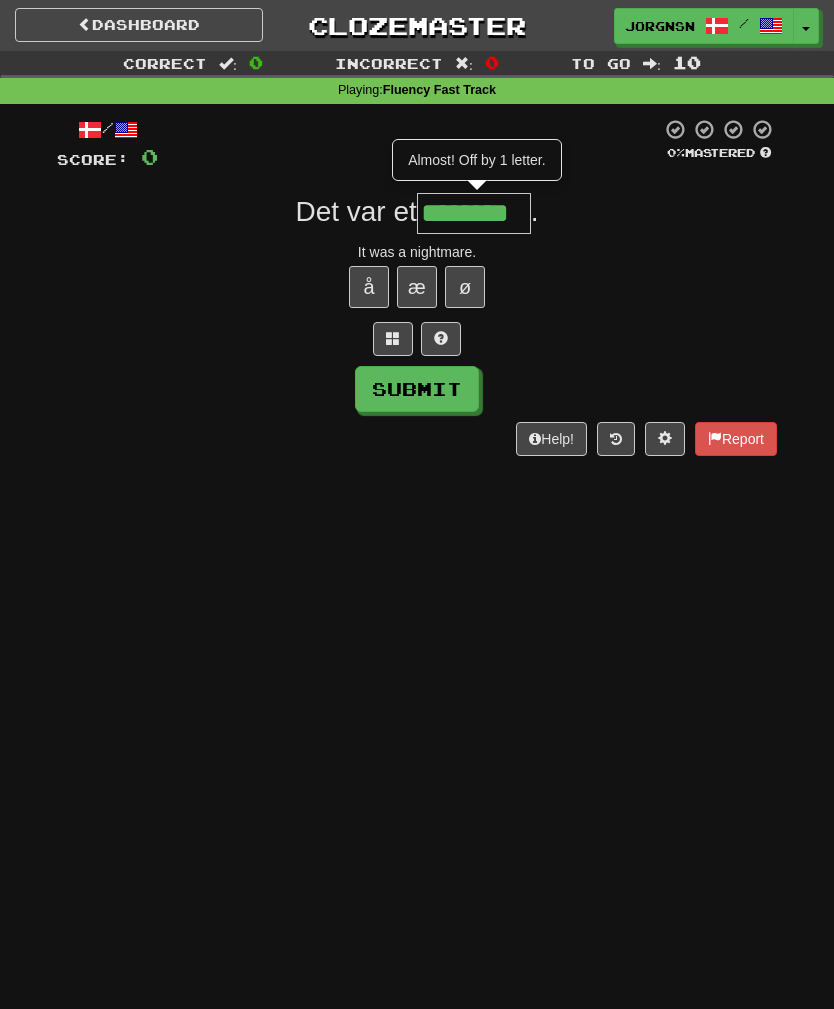 type on "********" 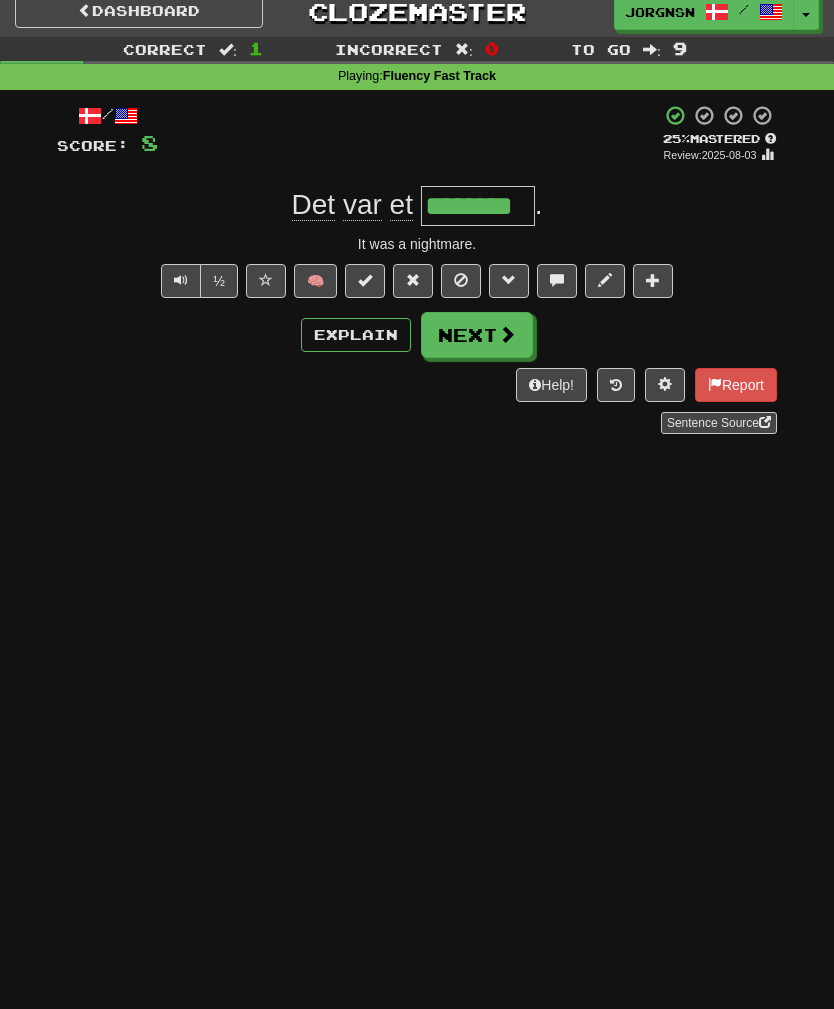 scroll, scrollTop: 0, scrollLeft: 0, axis: both 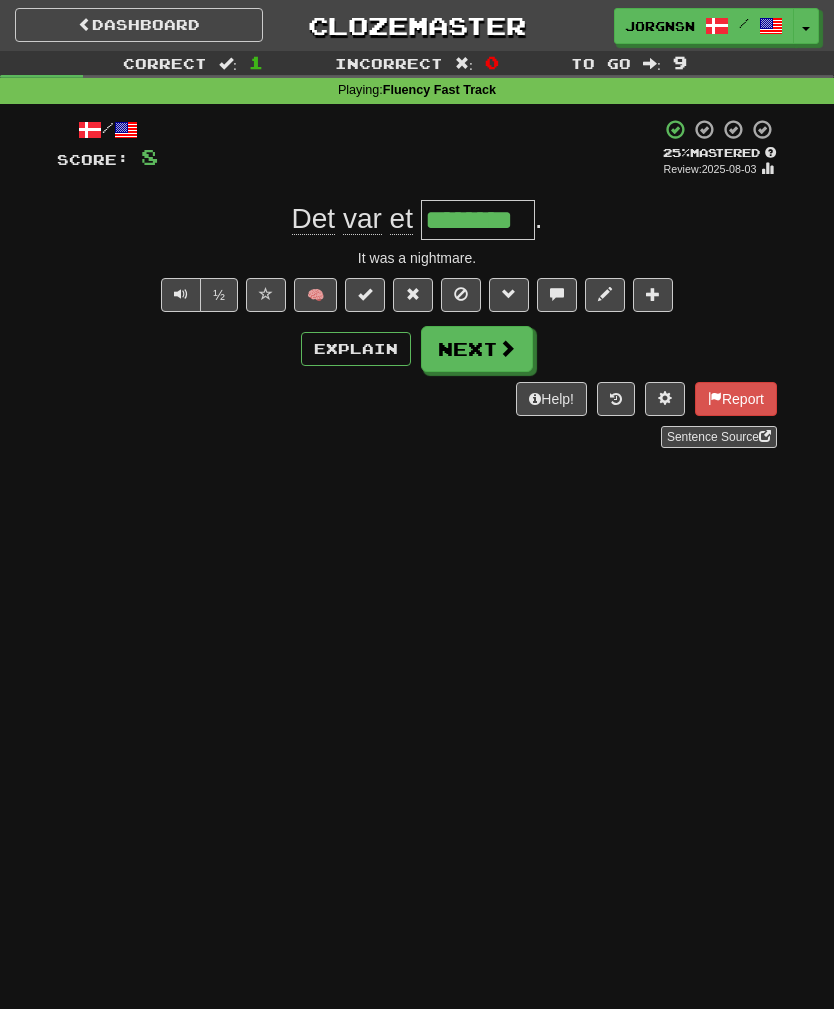 click on "Next" at bounding box center [477, 349] 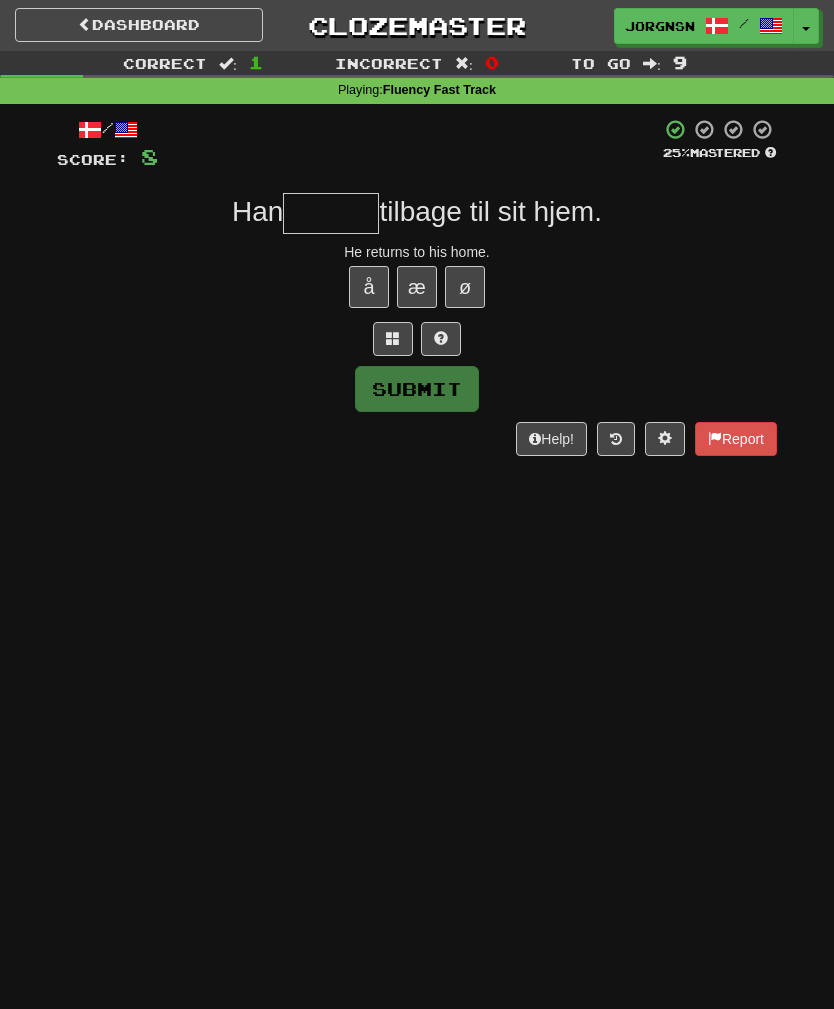 click at bounding box center (331, 213) 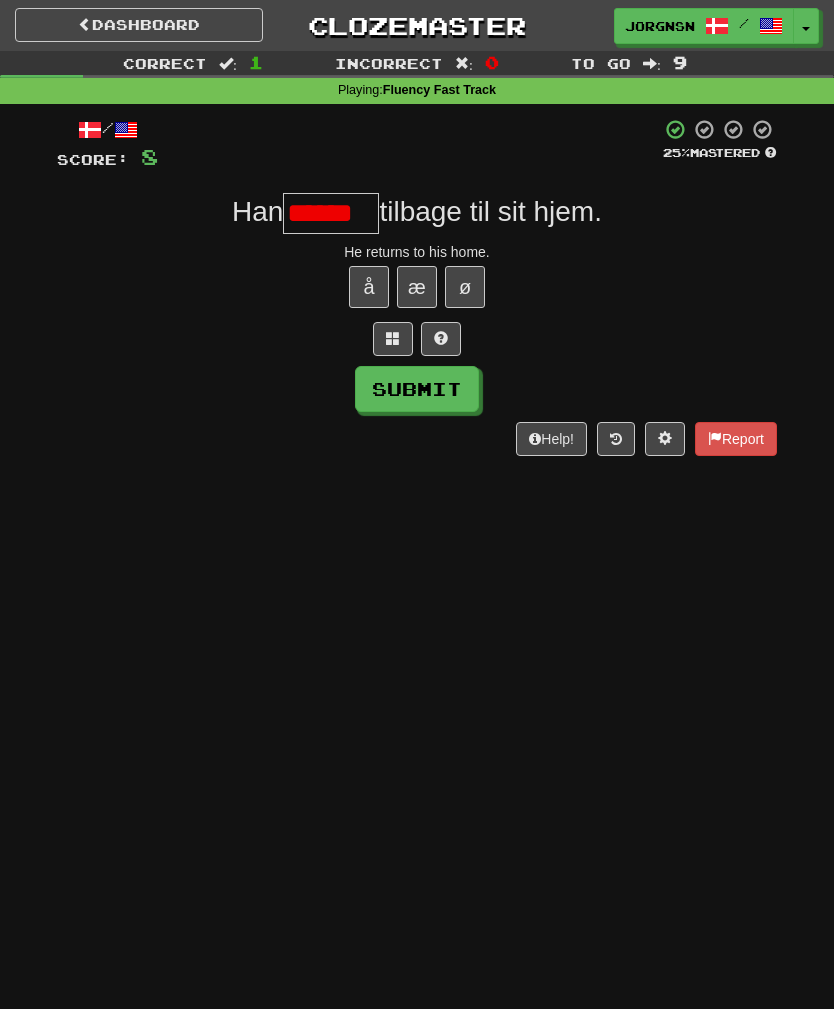 click on "Submit" at bounding box center [417, 389] 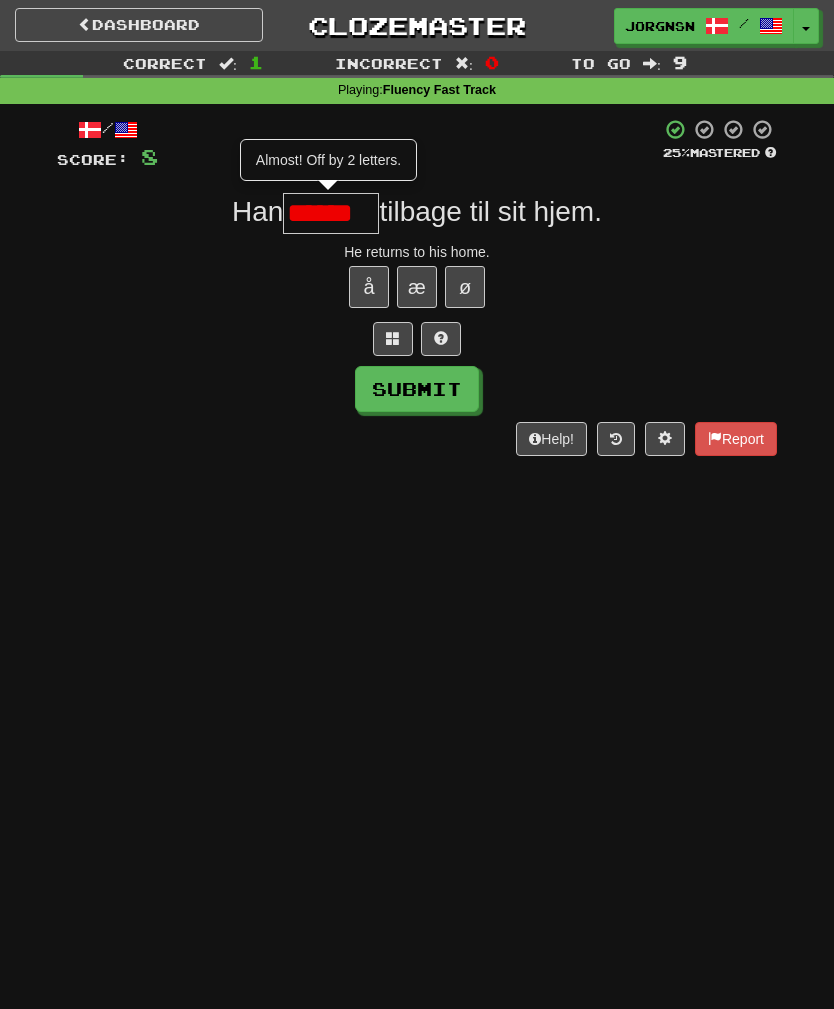 click on "******" at bounding box center (331, 213) 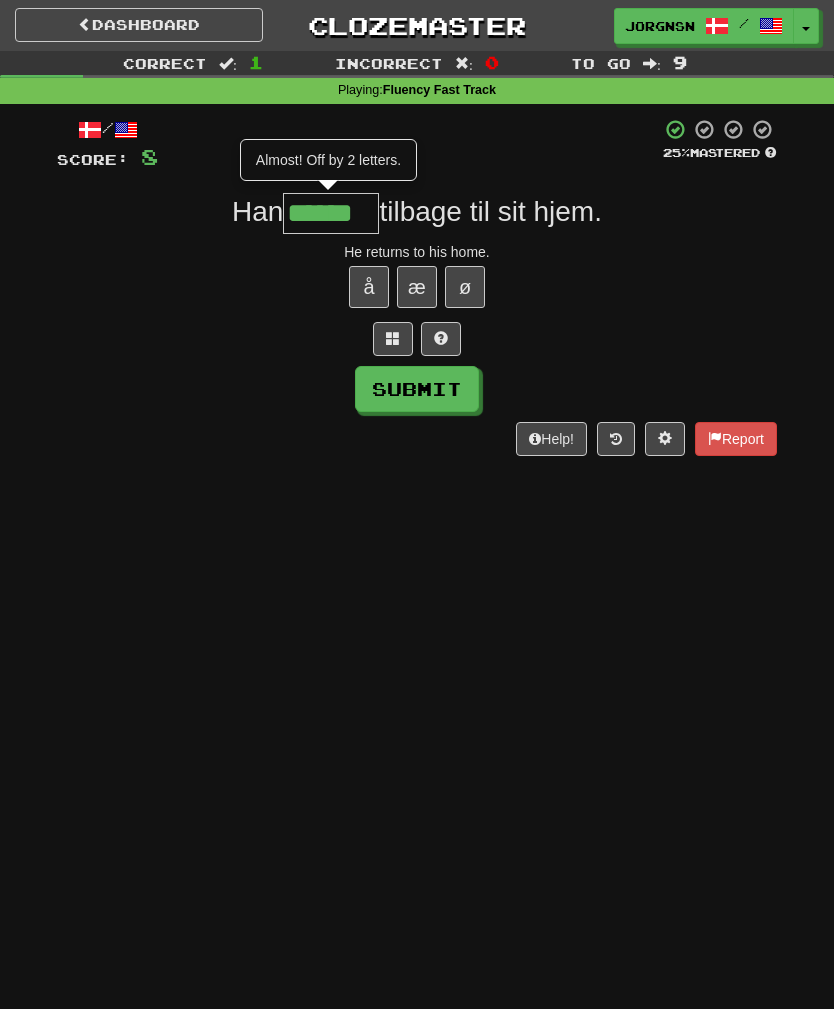 type on "******" 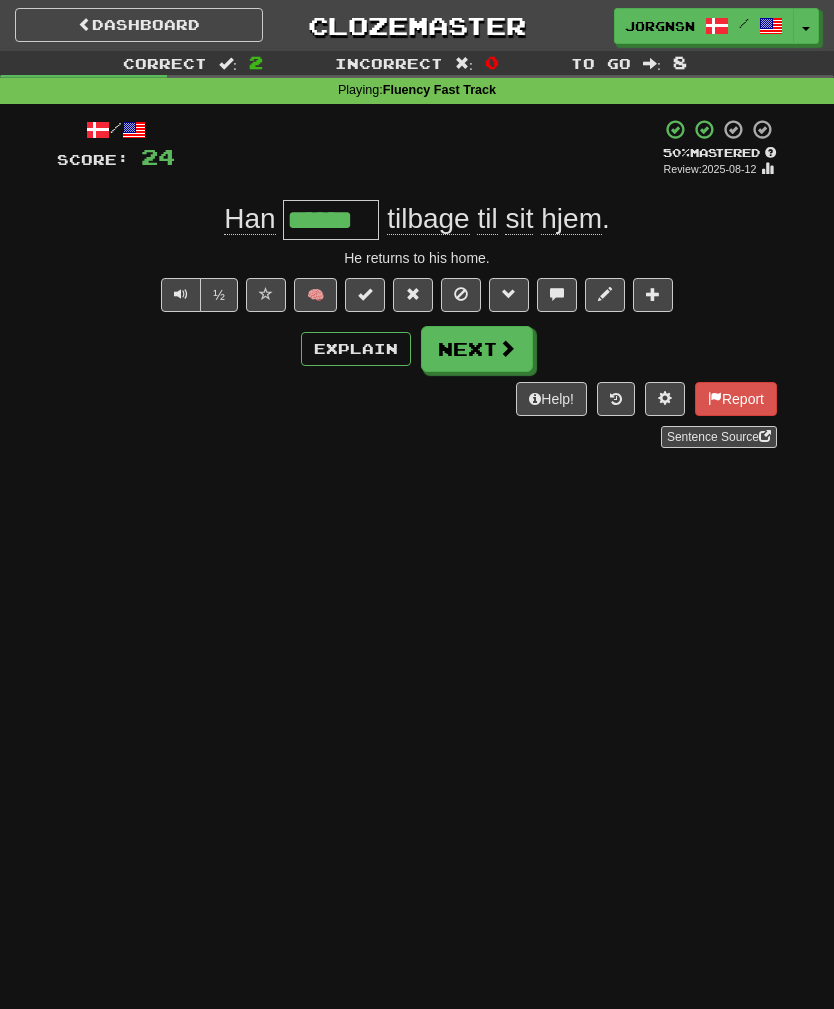 click on "Next" at bounding box center [477, 349] 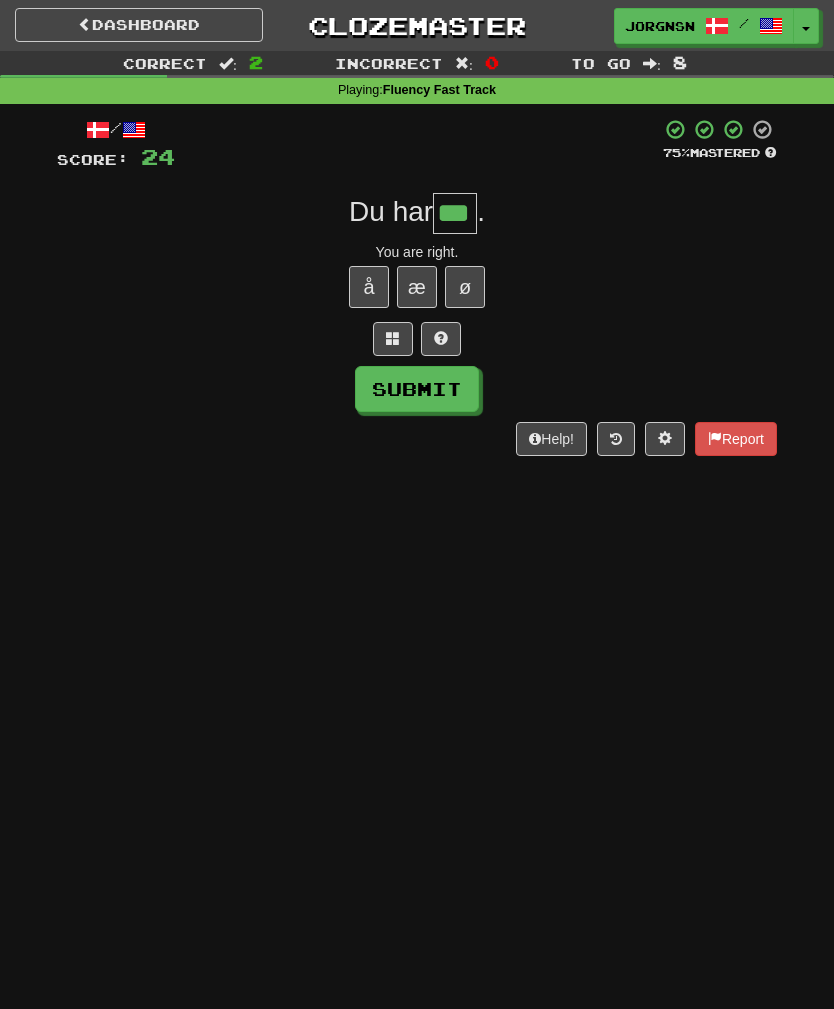 type on "***" 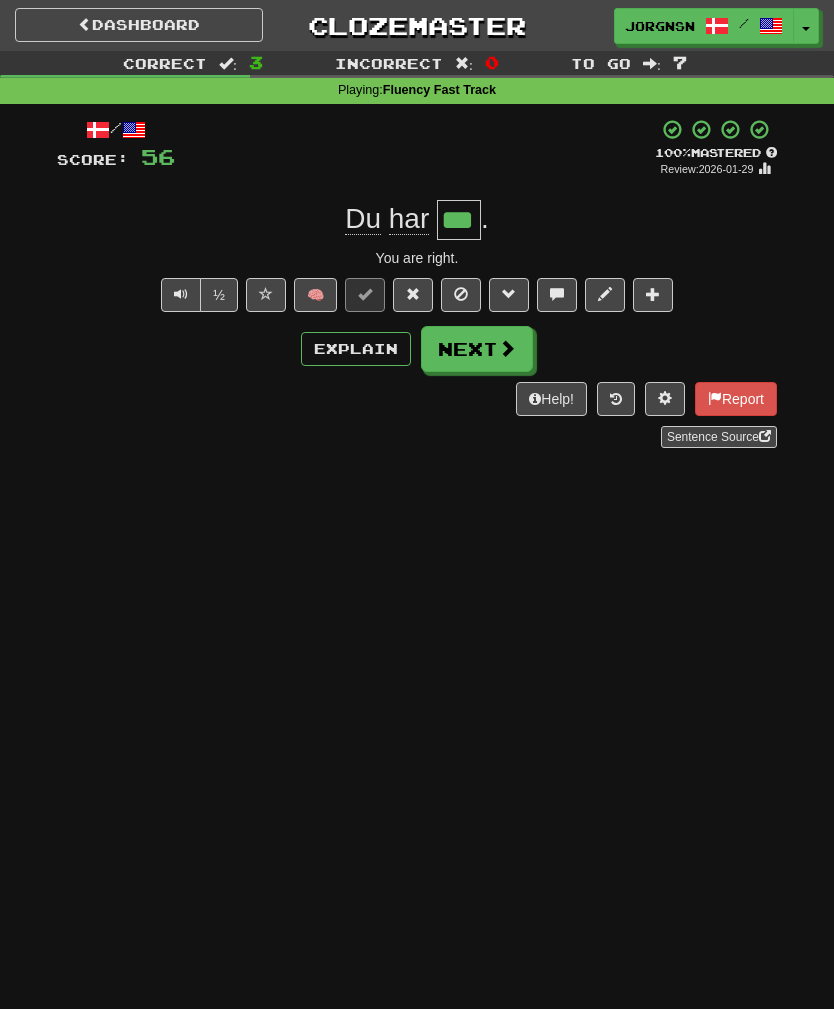 click on "Next" at bounding box center (477, 349) 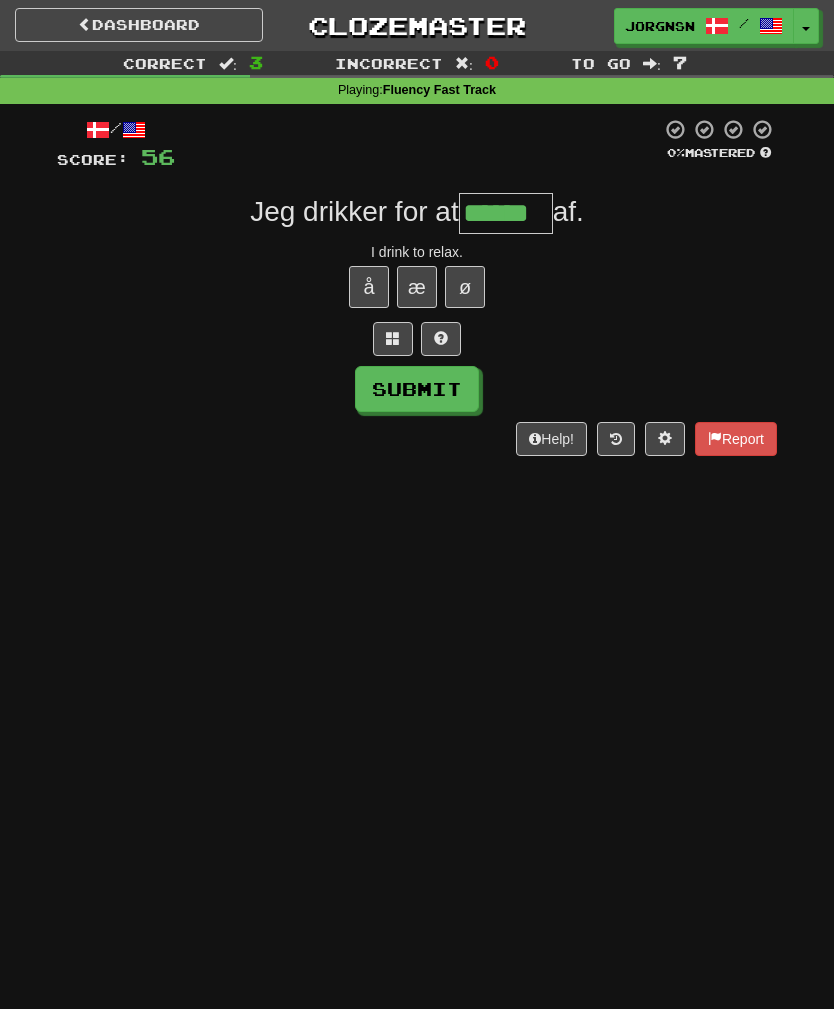 type on "******" 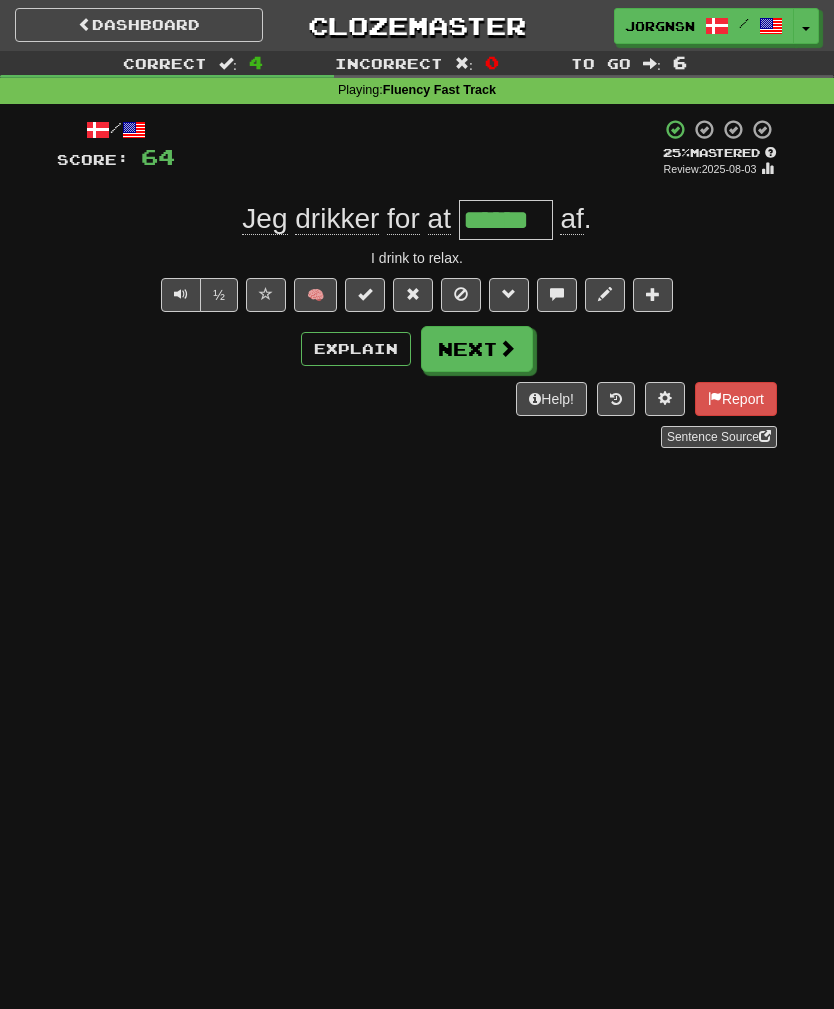 click on "Next" at bounding box center [477, 349] 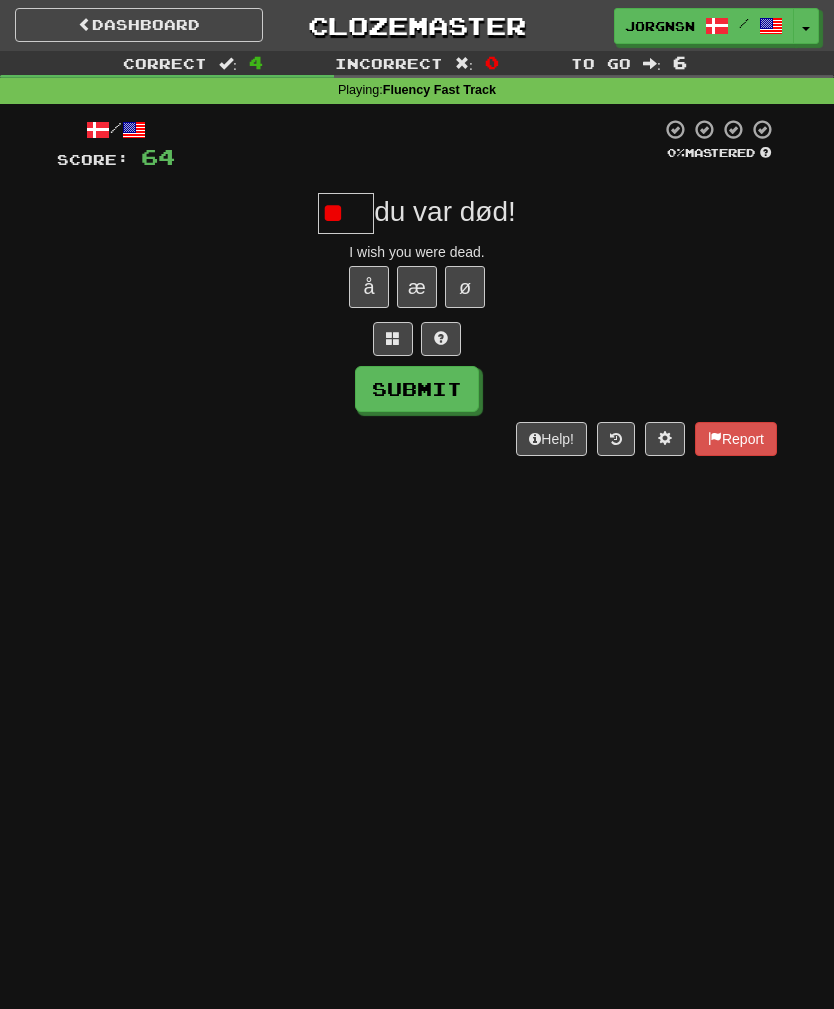 type on "*" 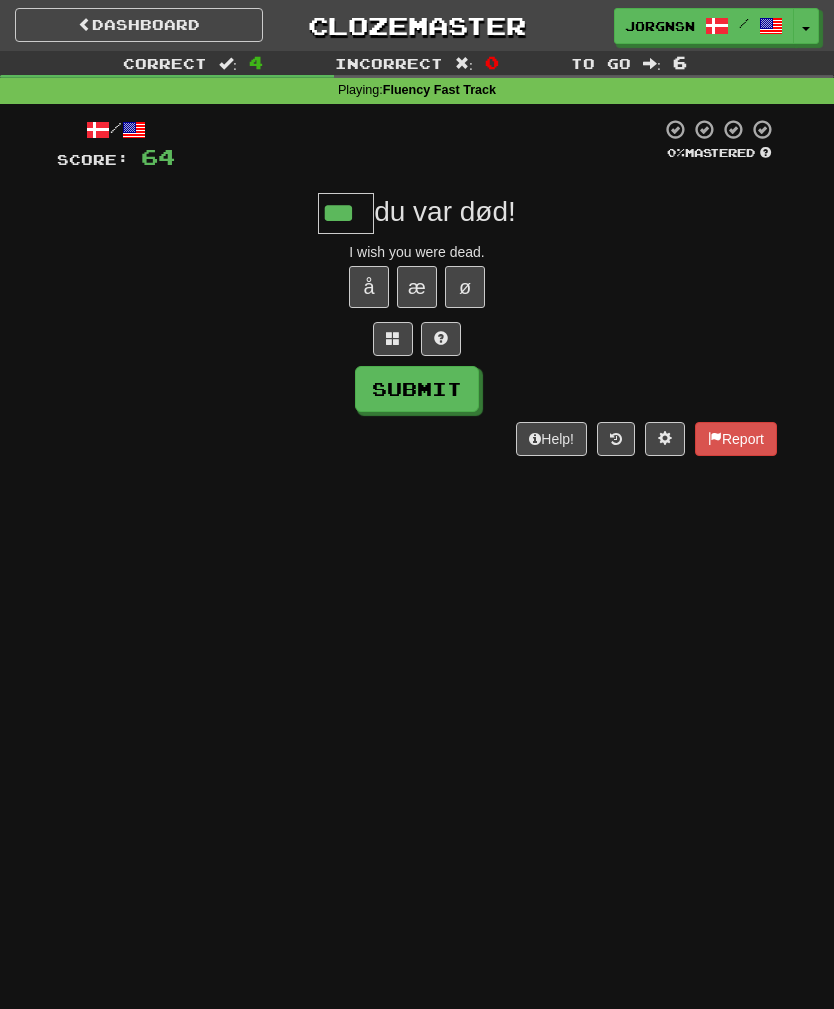 click on "Submit" at bounding box center [417, 389] 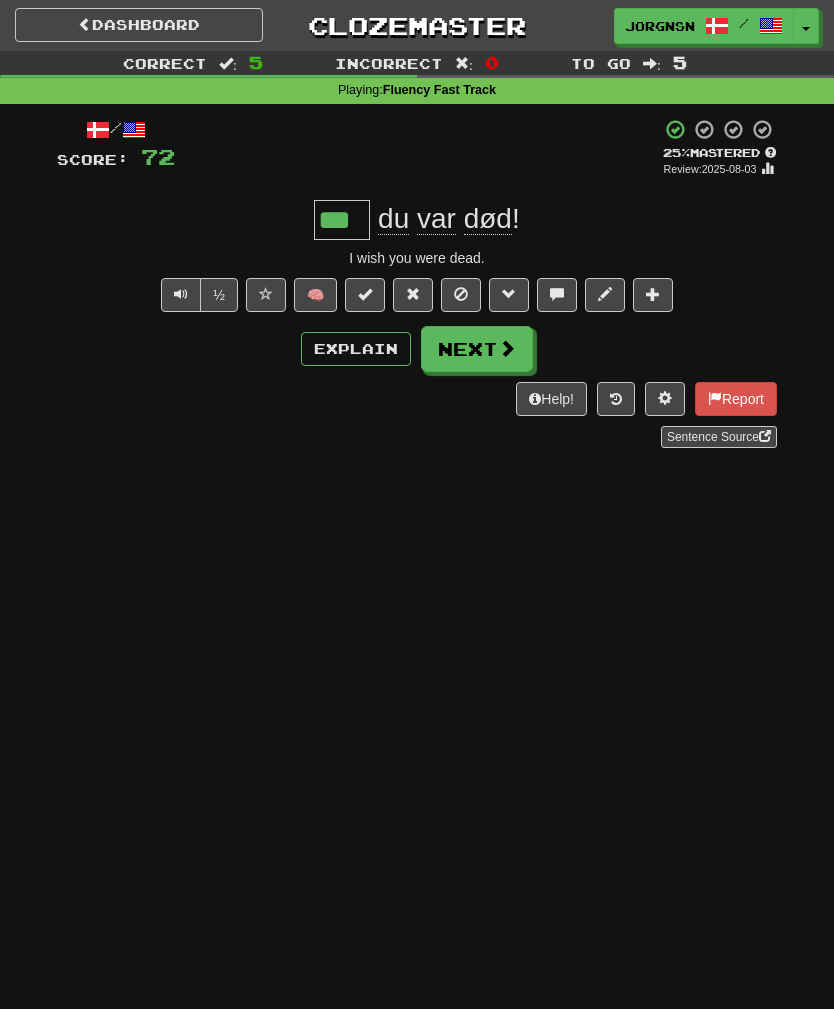 click on "Next" at bounding box center [477, 349] 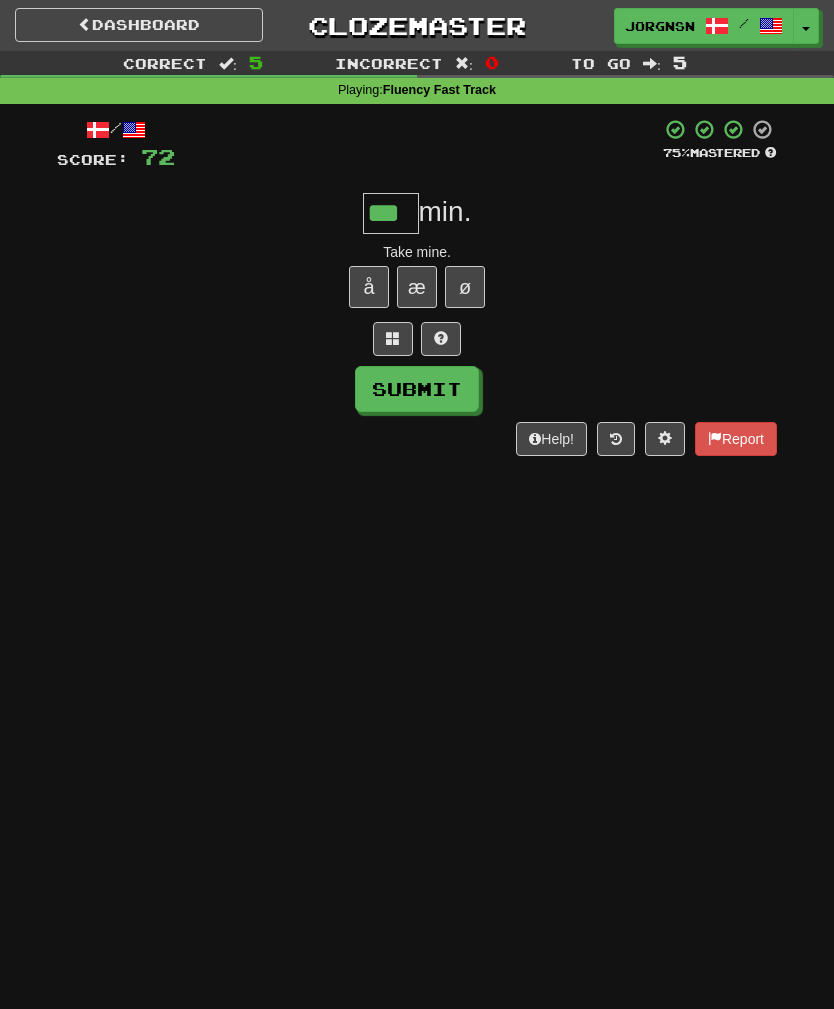 click on "Submit" at bounding box center (417, 389) 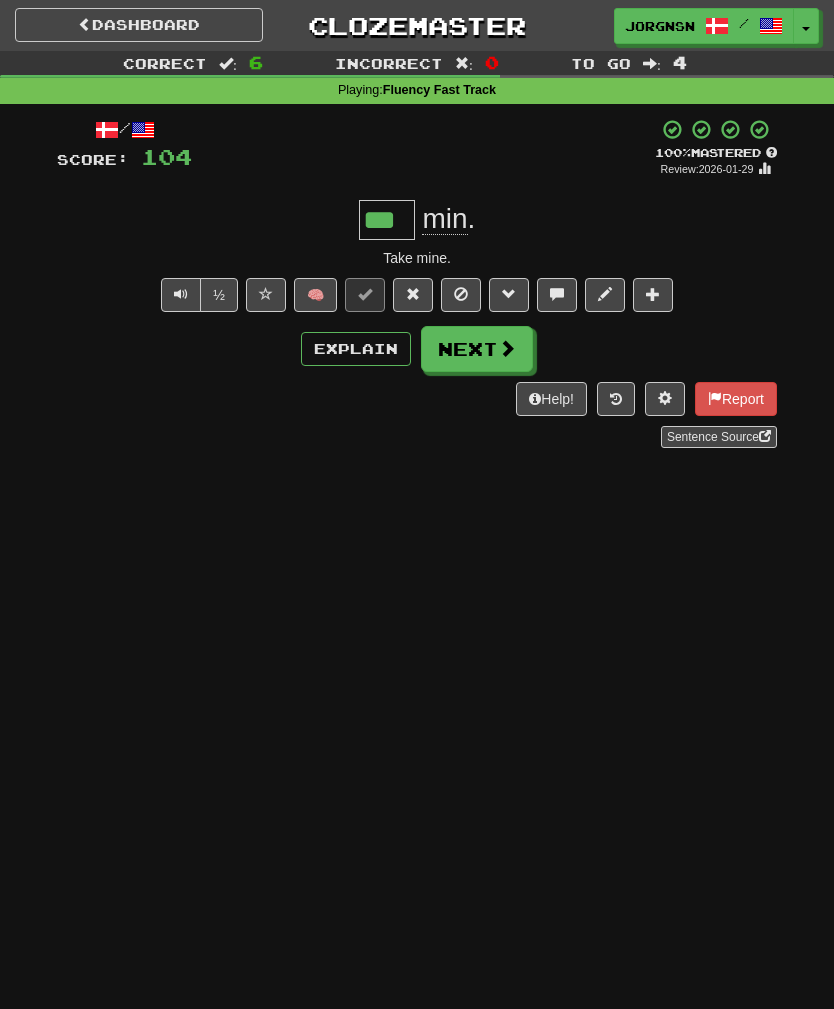 click on "Next" at bounding box center (477, 349) 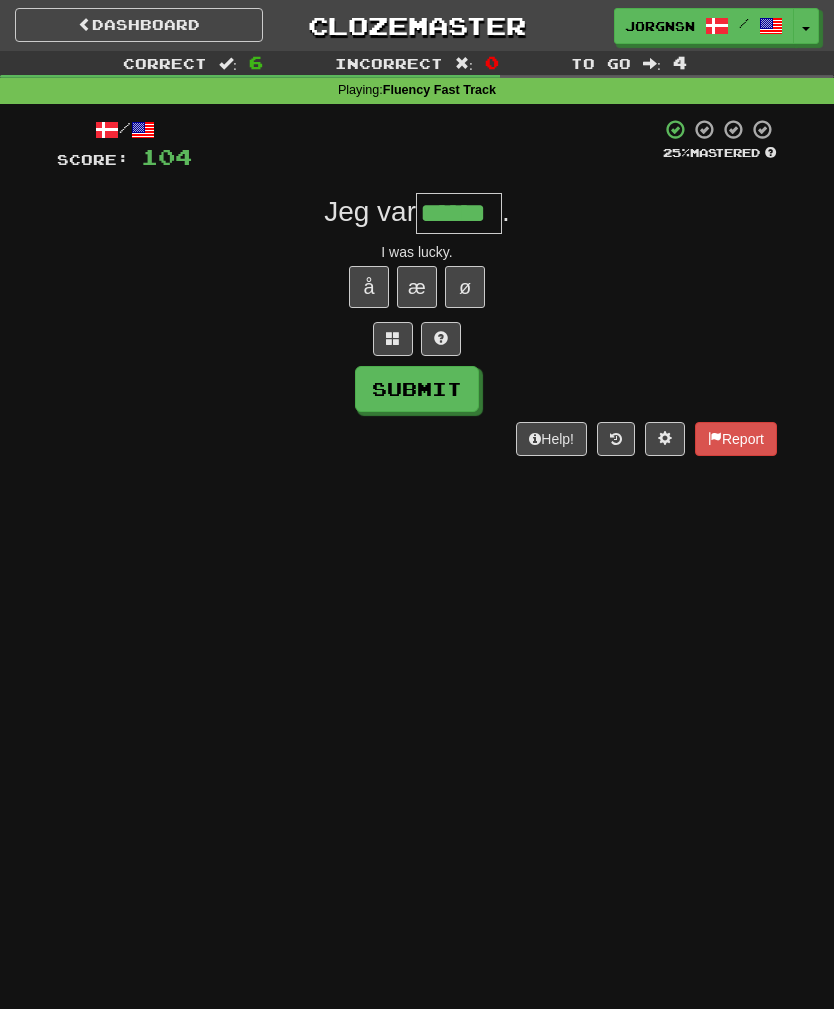 type on "******" 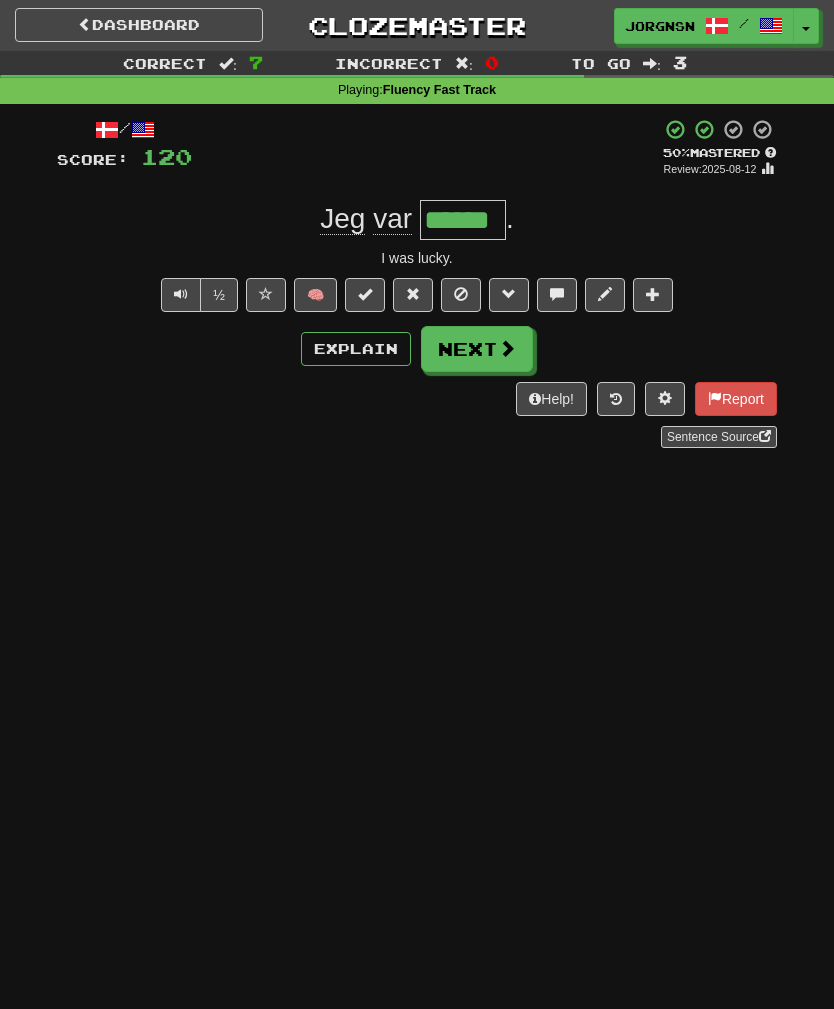 click on "Next" at bounding box center [477, 349] 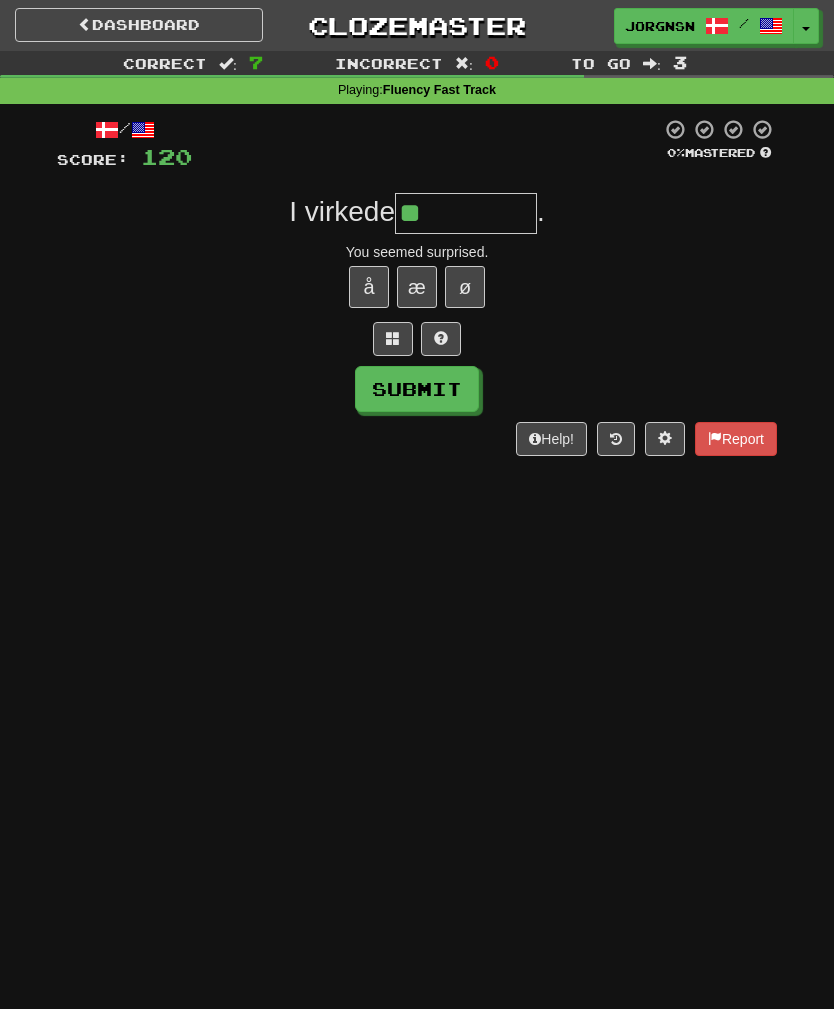 type on "*" 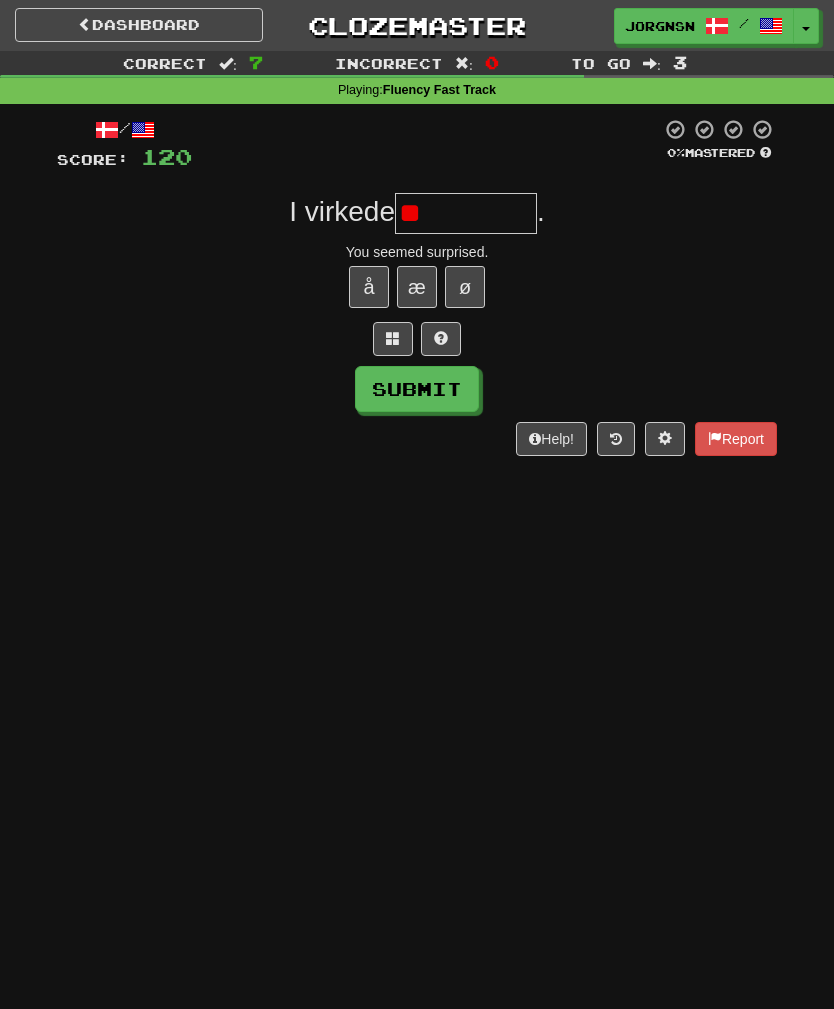 type on "*" 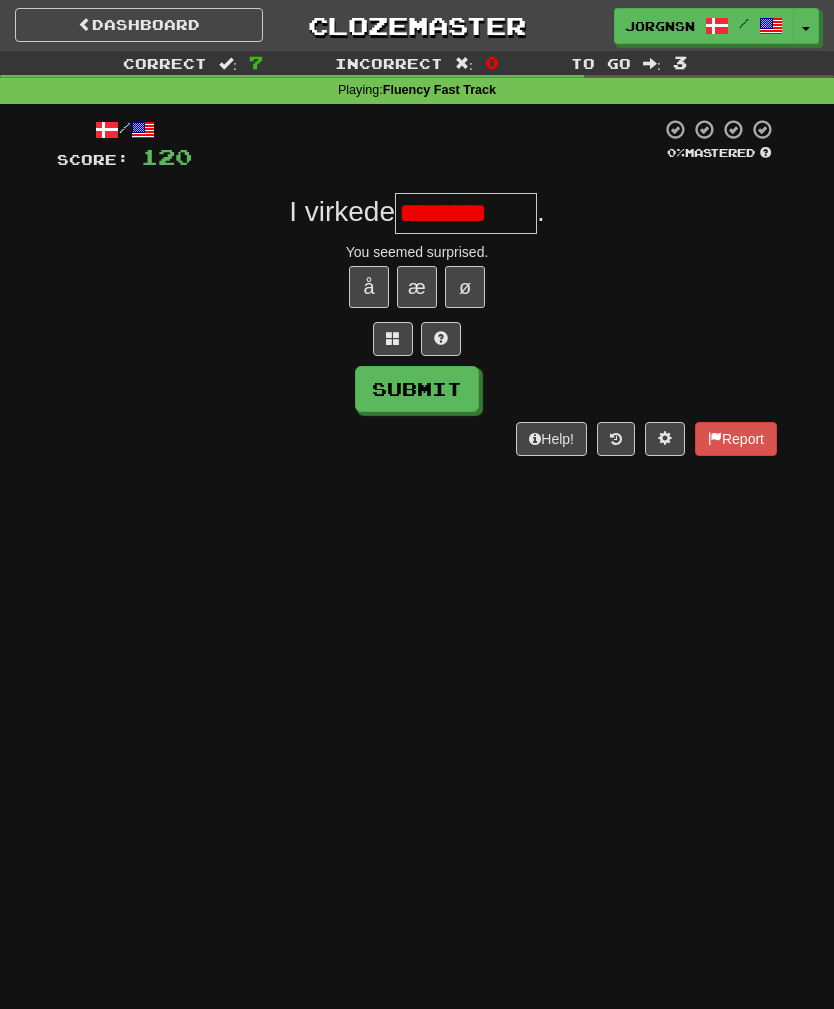 click on "********" at bounding box center [466, 213] 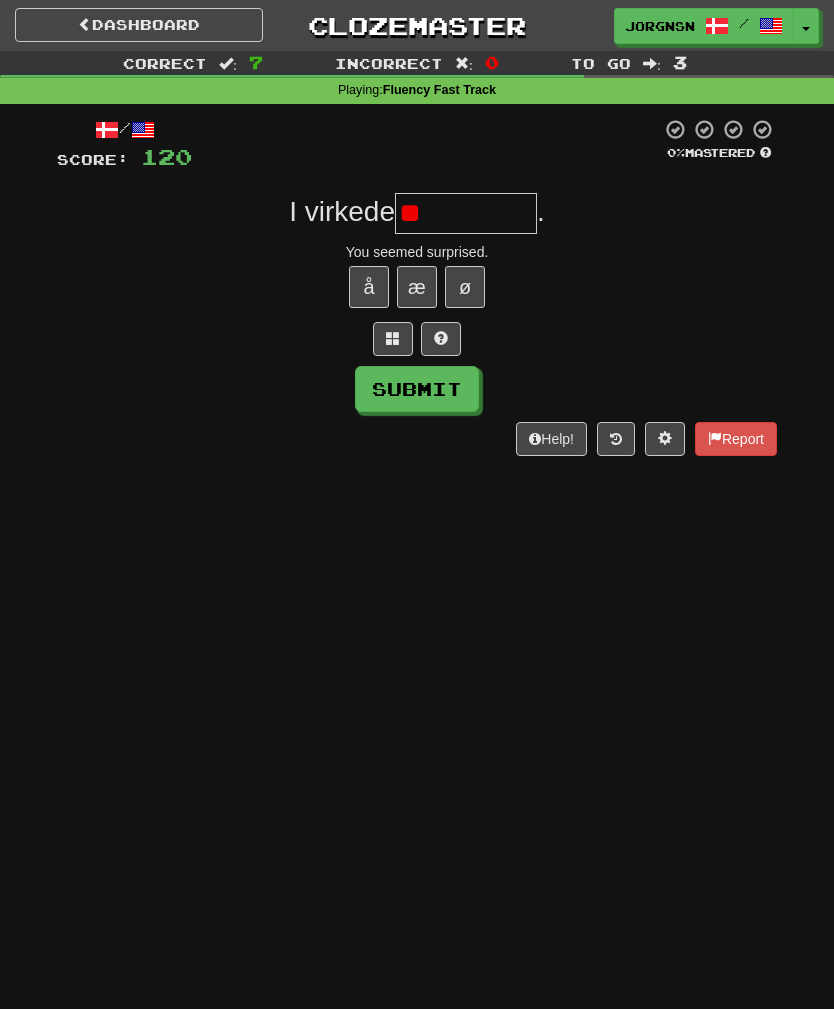 type on "*" 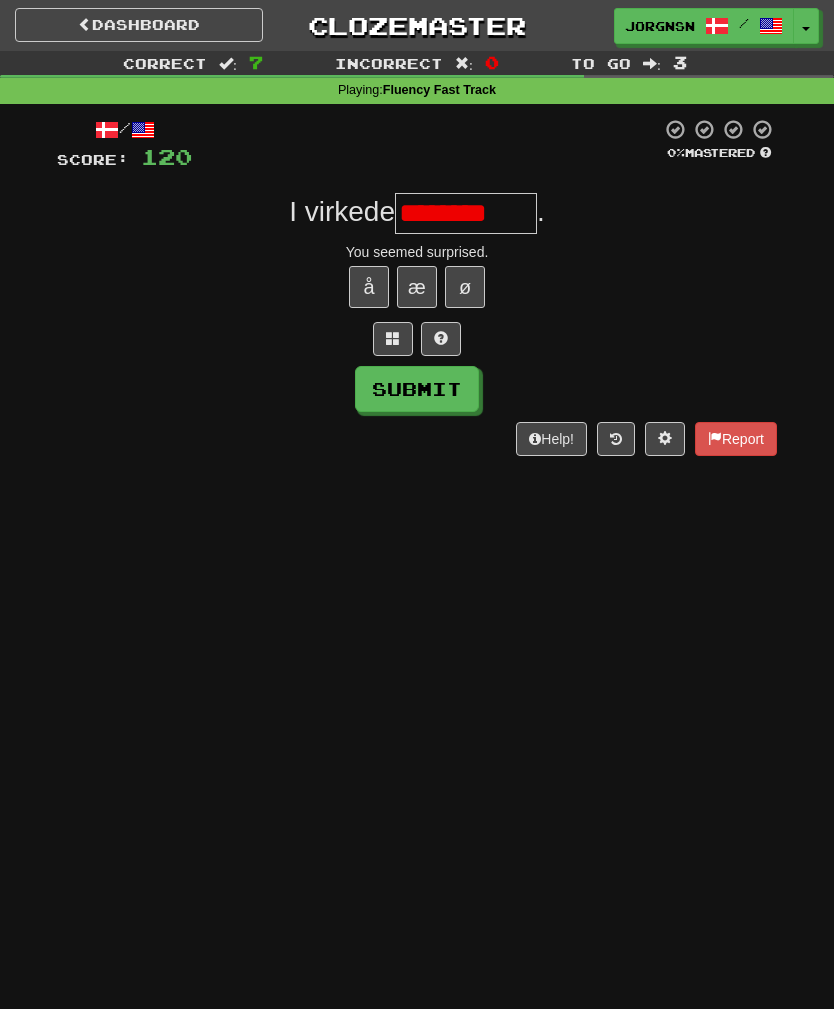 click on "Submit" at bounding box center [417, 389] 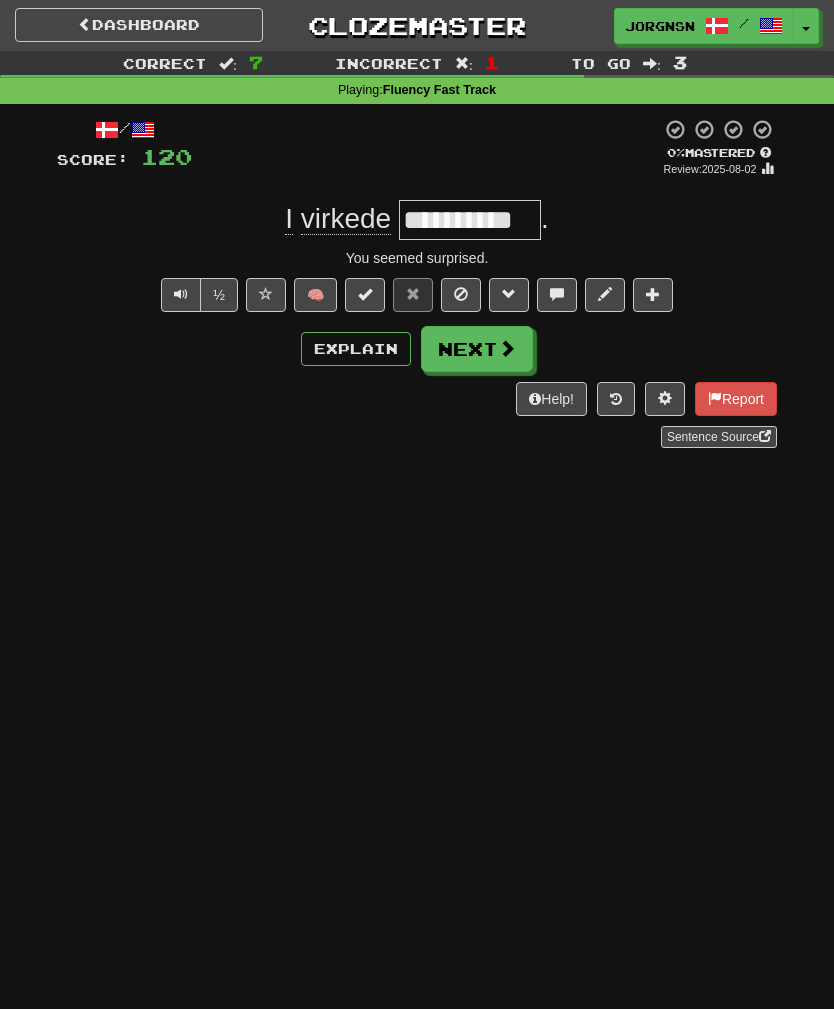 click on "Next" at bounding box center [477, 349] 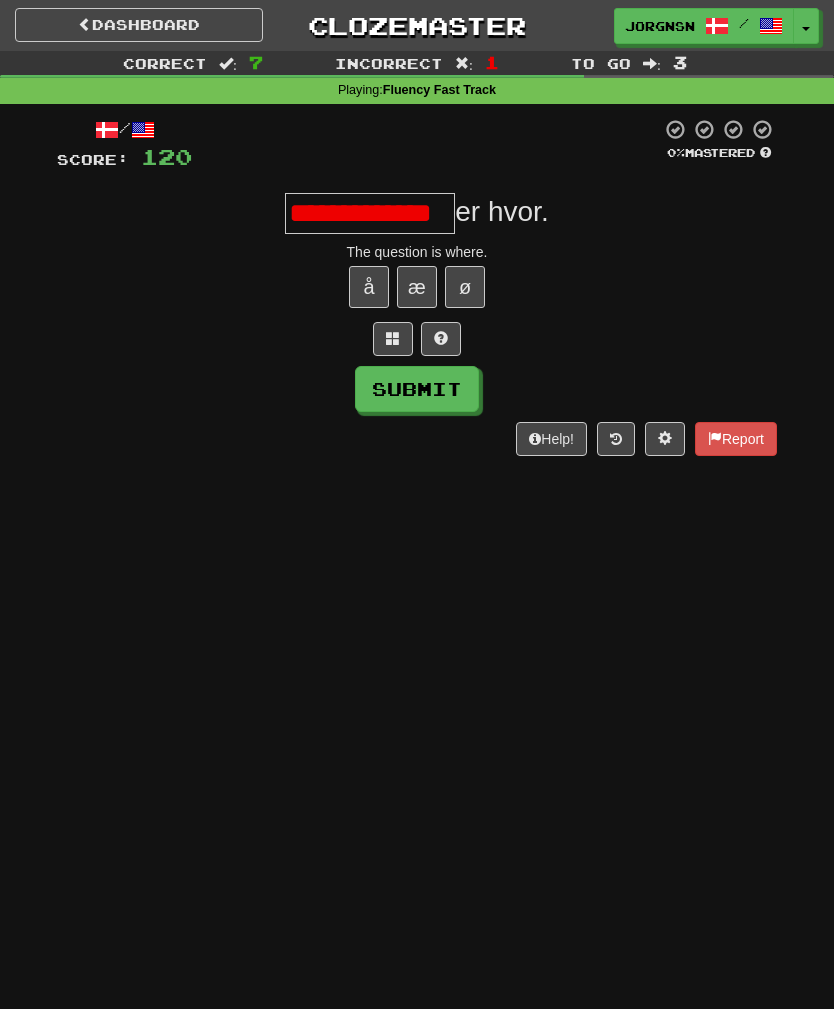 click on "Submit" at bounding box center (417, 389) 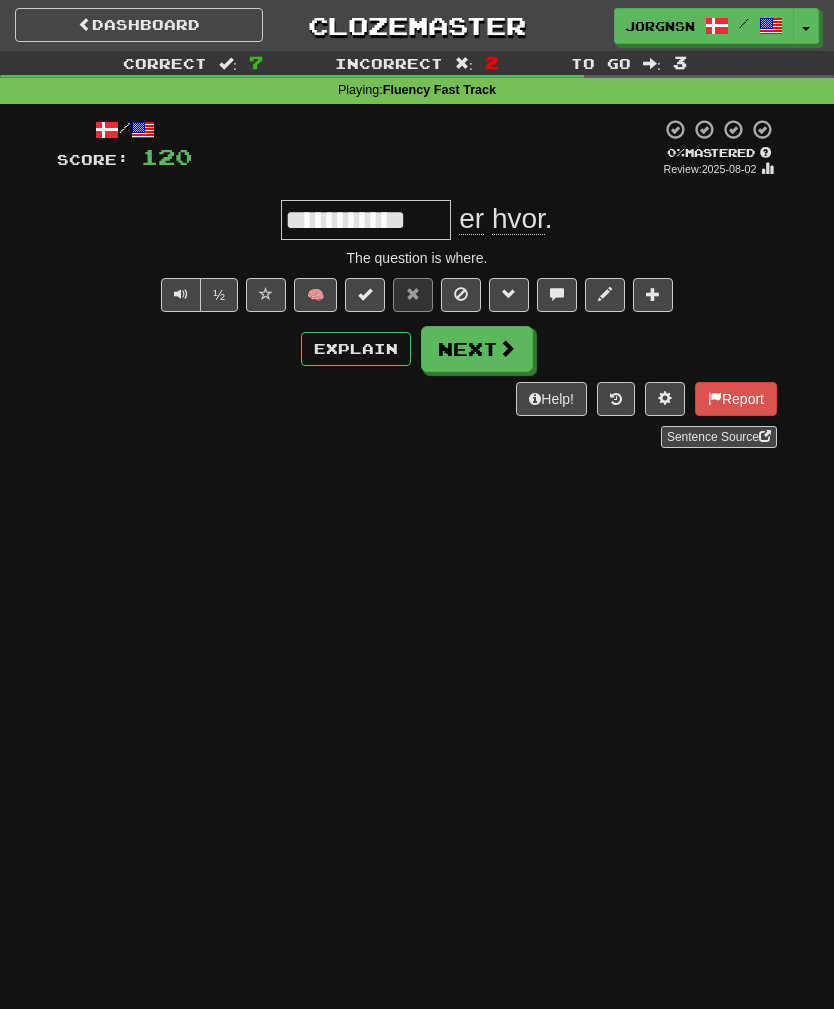 click on "Next" at bounding box center [477, 349] 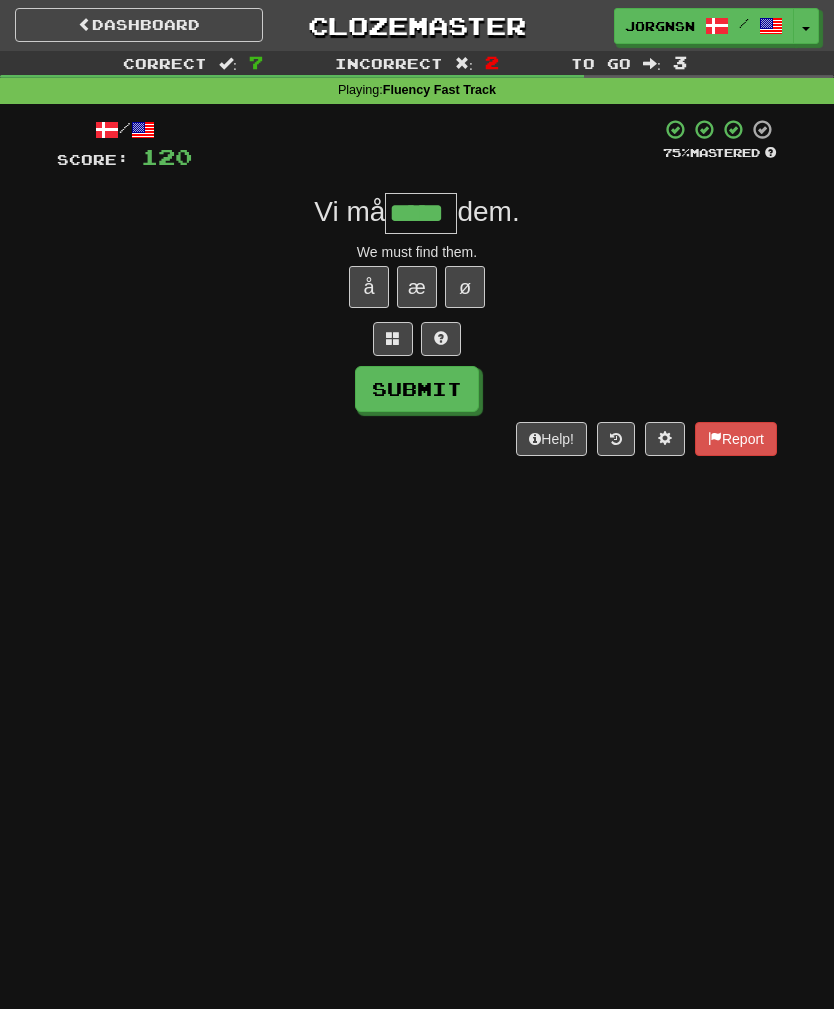 type on "*****" 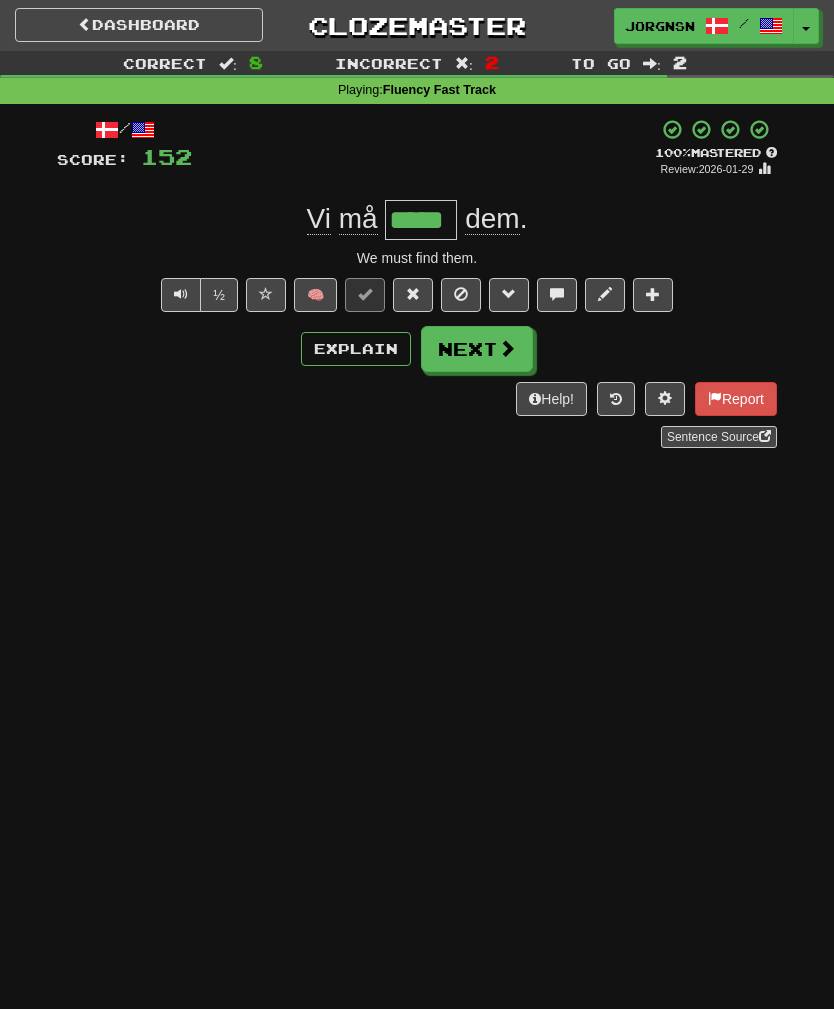 click on "Next" at bounding box center [477, 349] 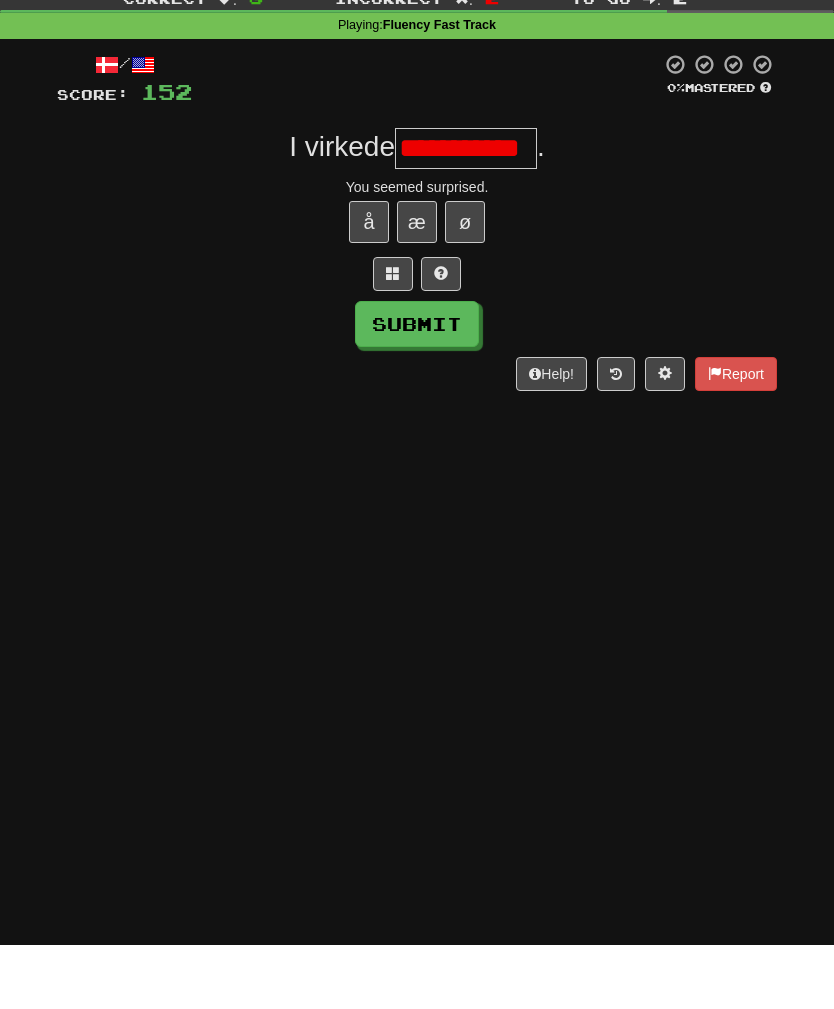click on "Submit" at bounding box center (417, 389) 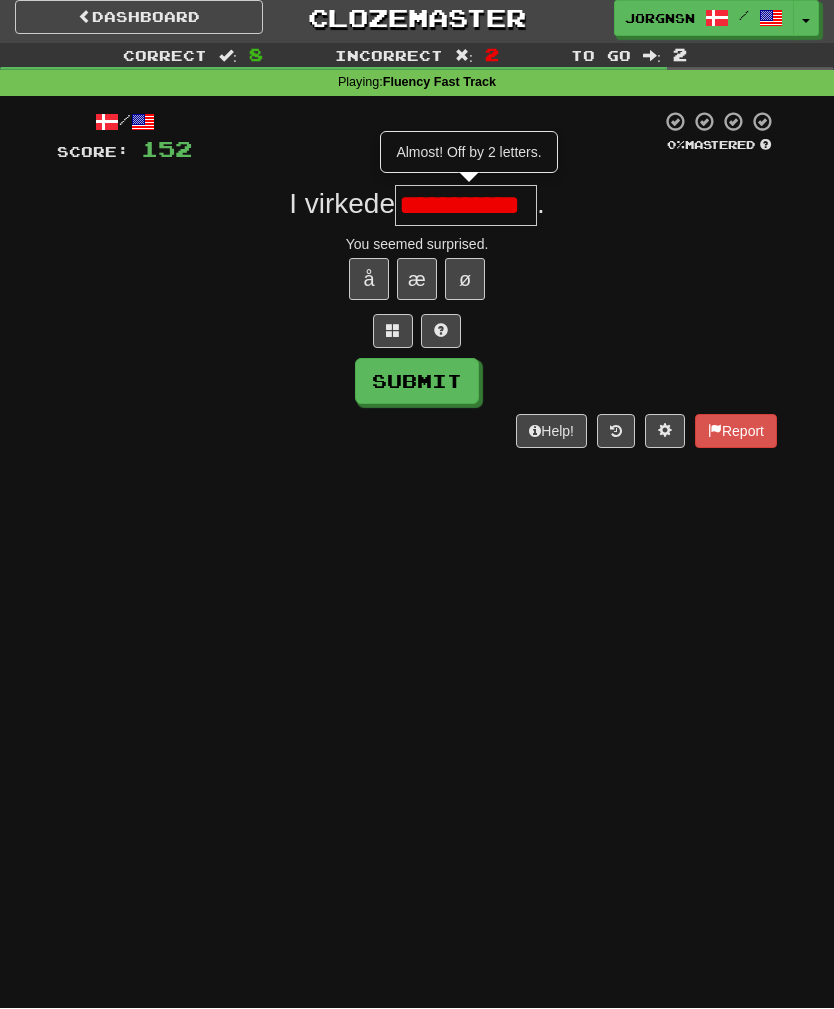scroll, scrollTop: 0, scrollLeft: 0, axis: both 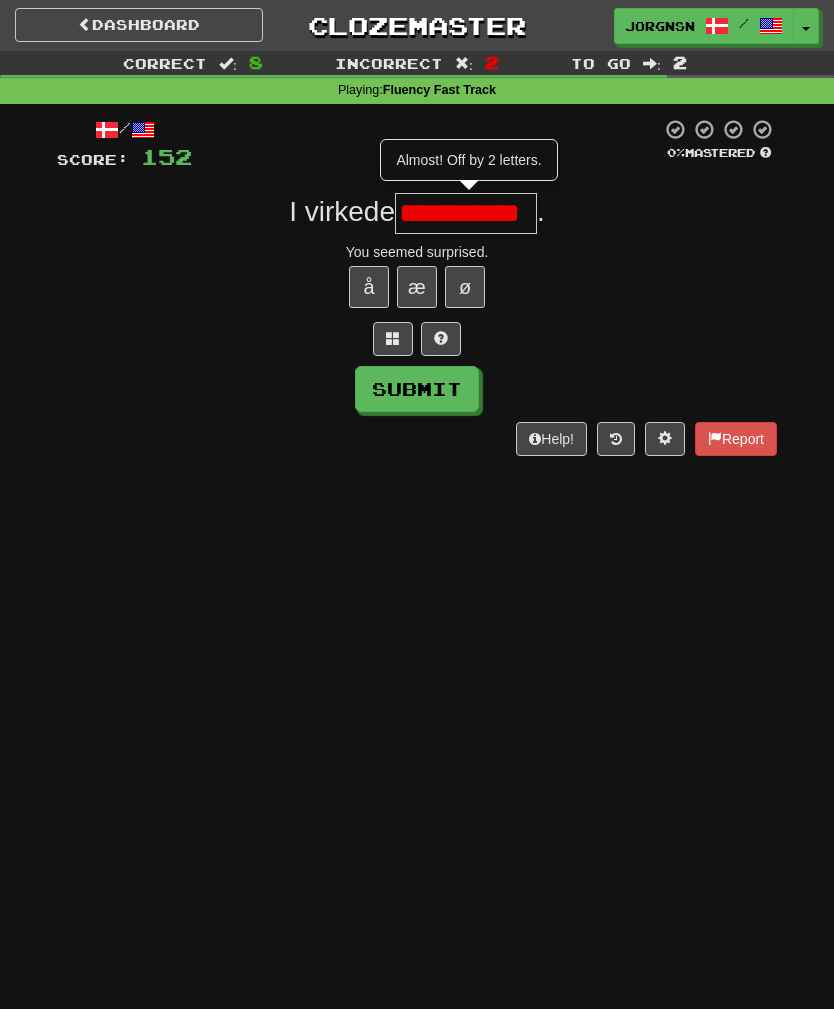 click on "**********" at bounding box center [466, 213] 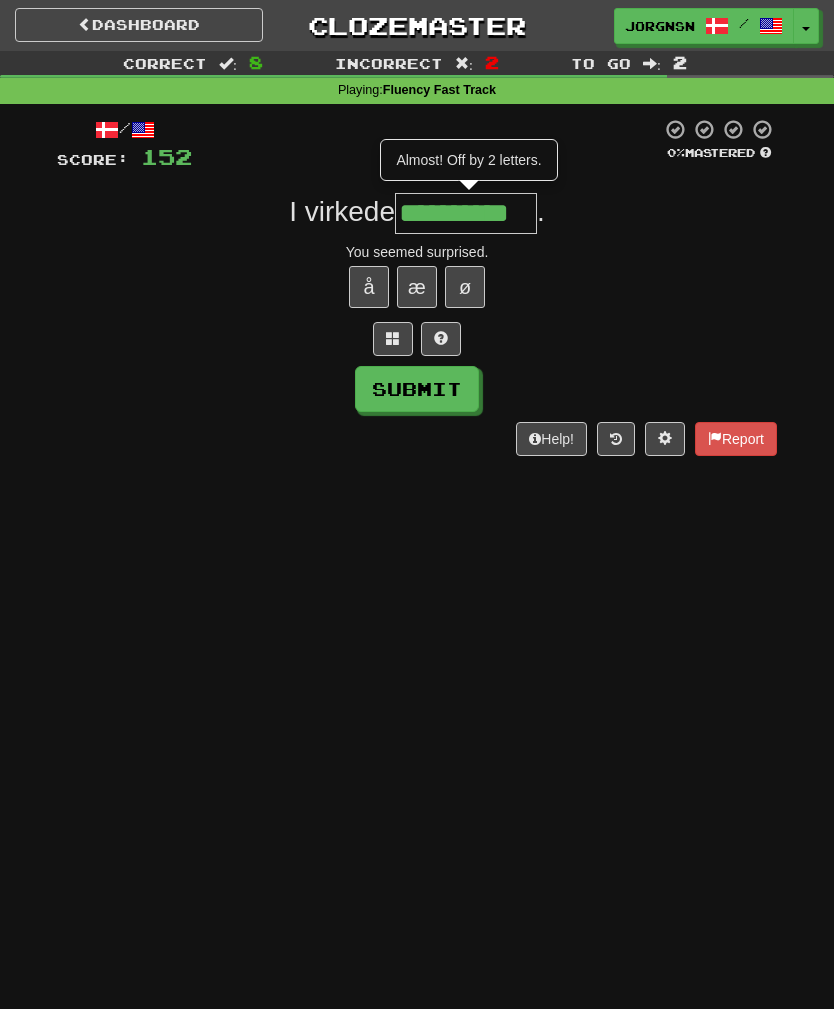 type on "**********" 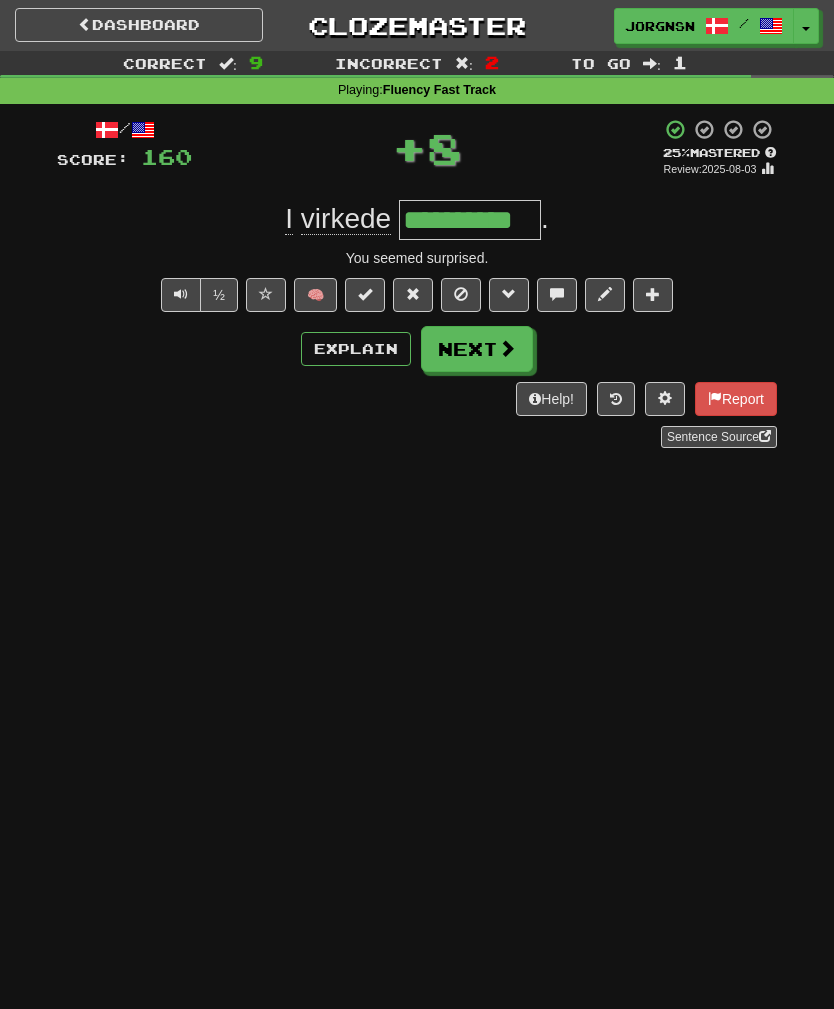 click on "Next" at bounding box center [477, 349] 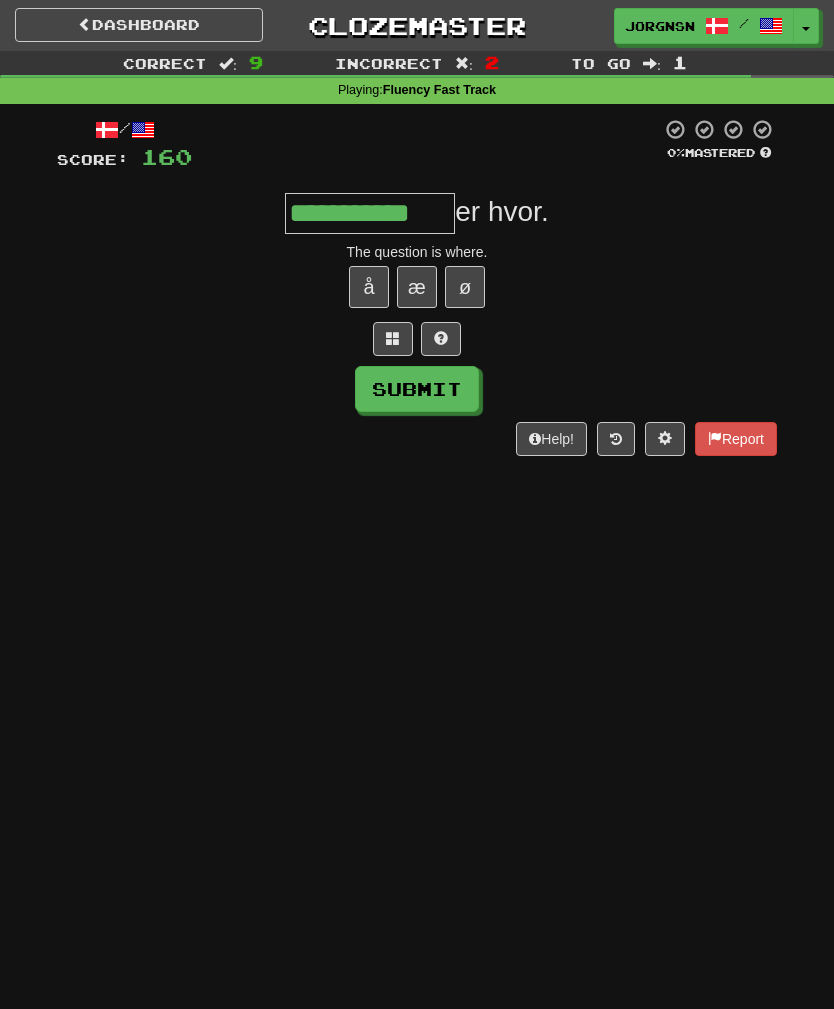 click on "Submit" at bounding box center (417, 389) 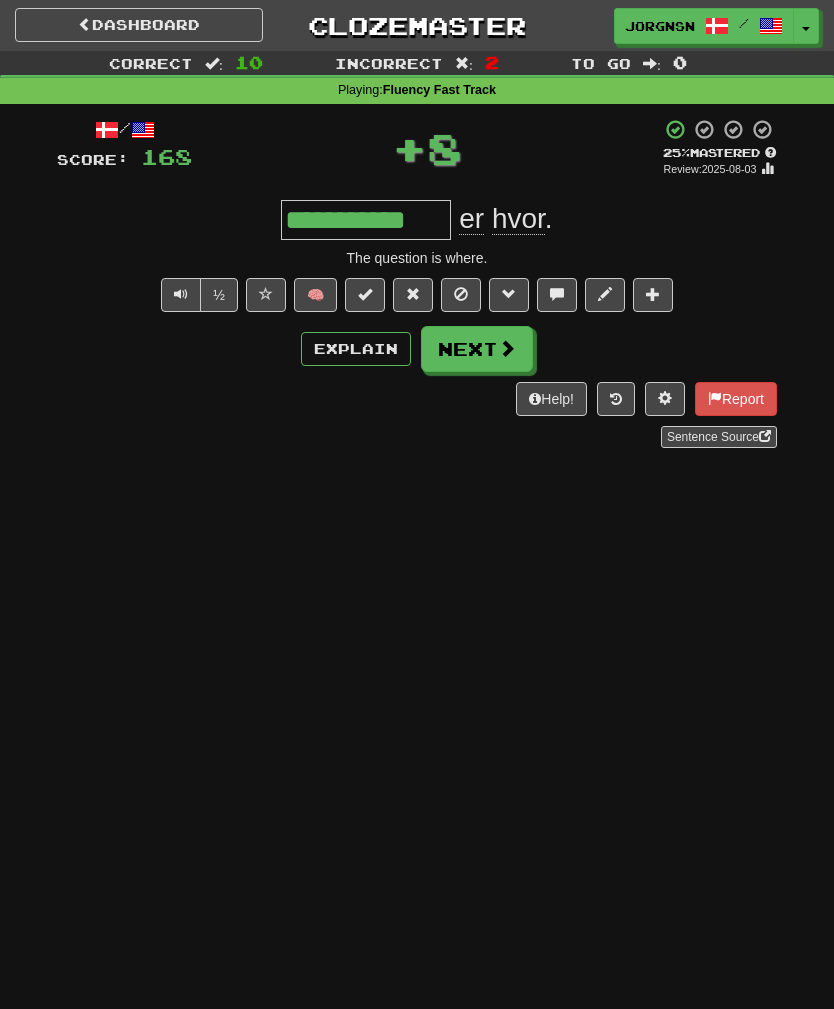 click on "Next" at bounding box center (477, 349) 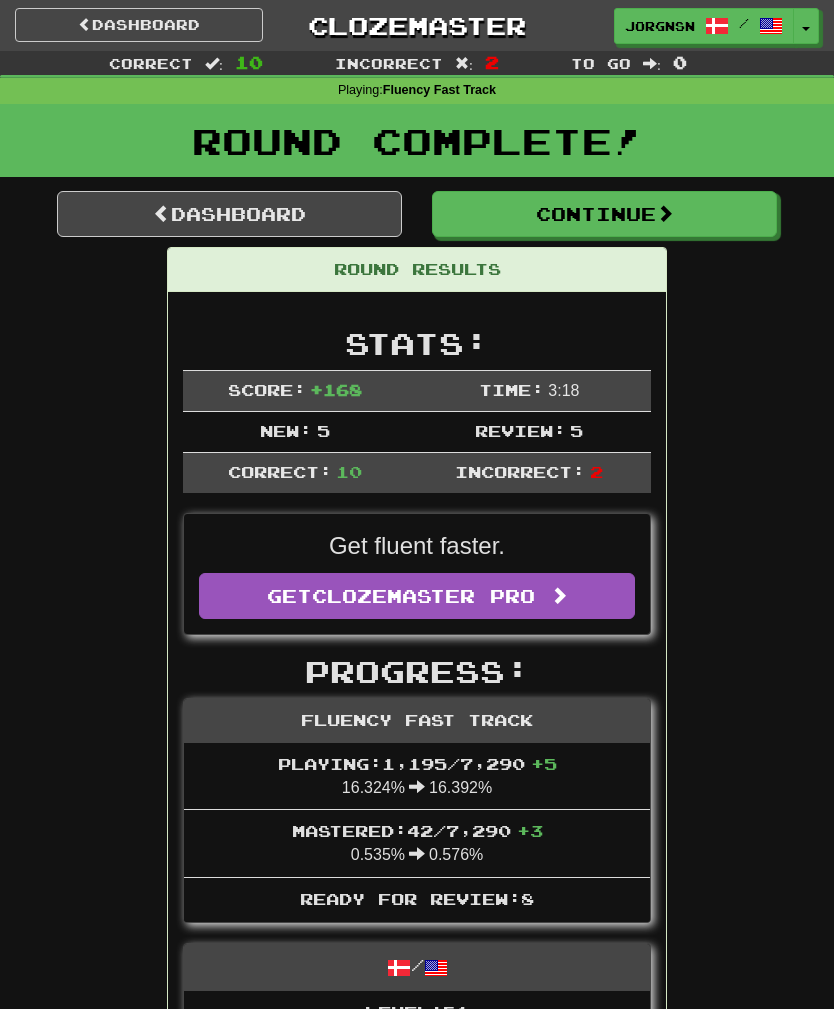 click on "Continue" at bounding box center [604, 214] 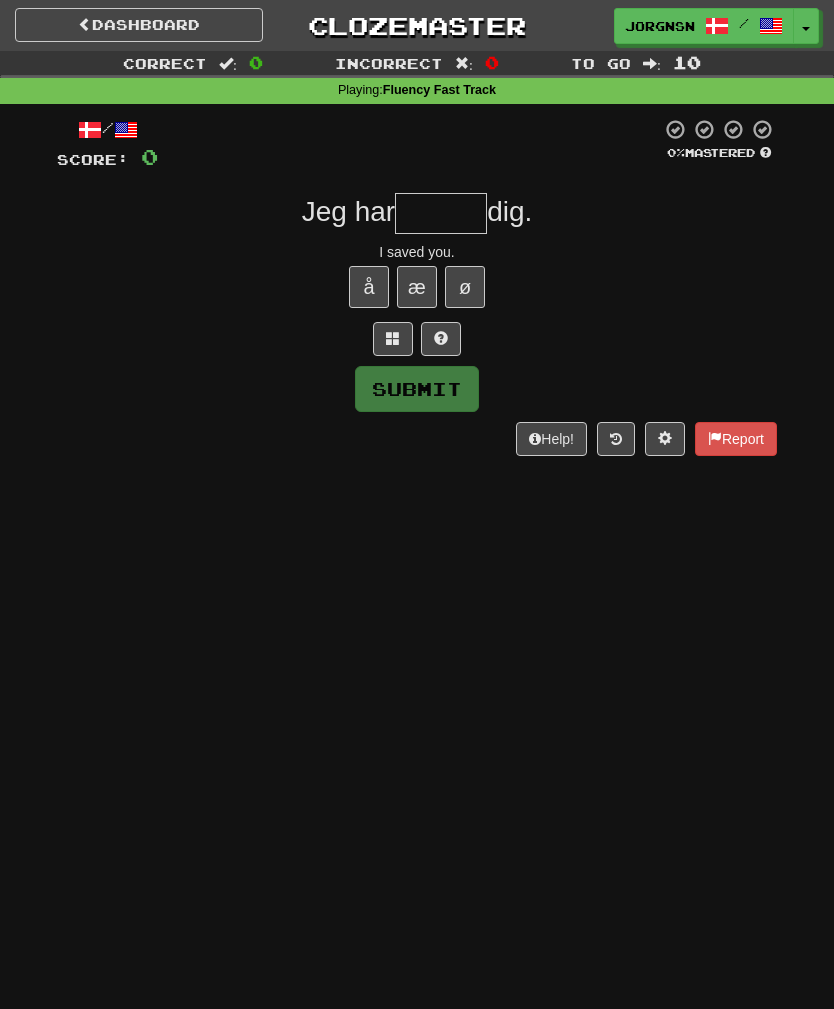 click at bounding box center [441, 213] 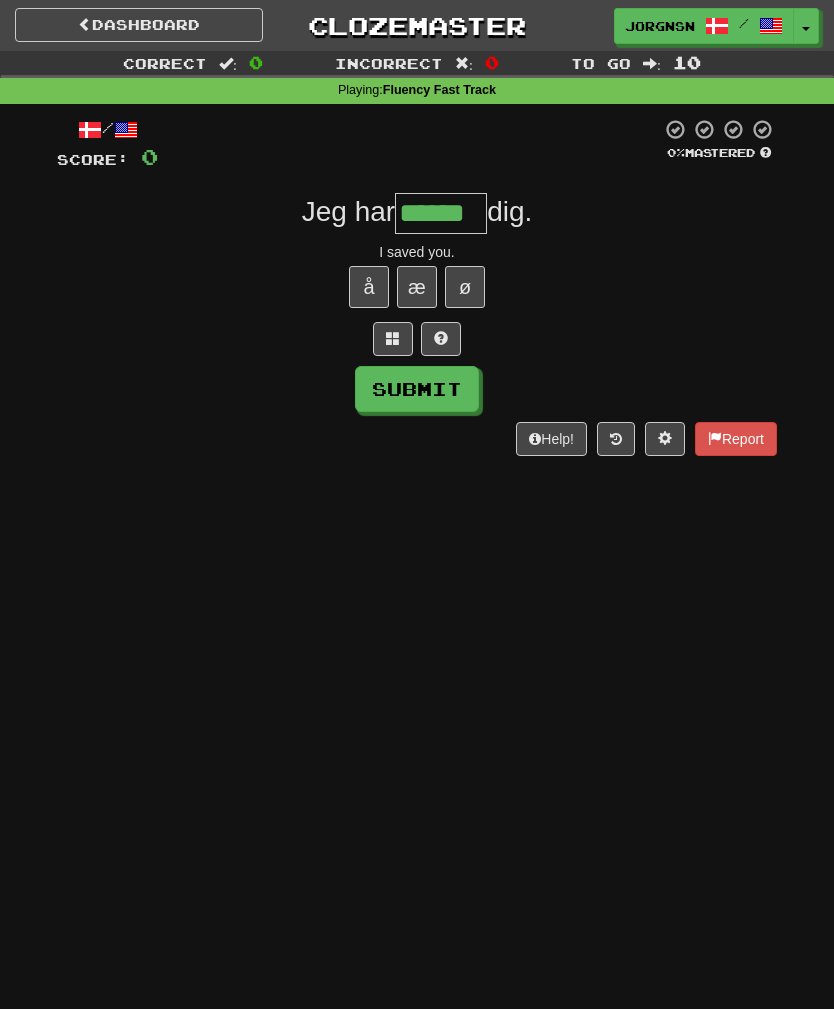 type on "******" 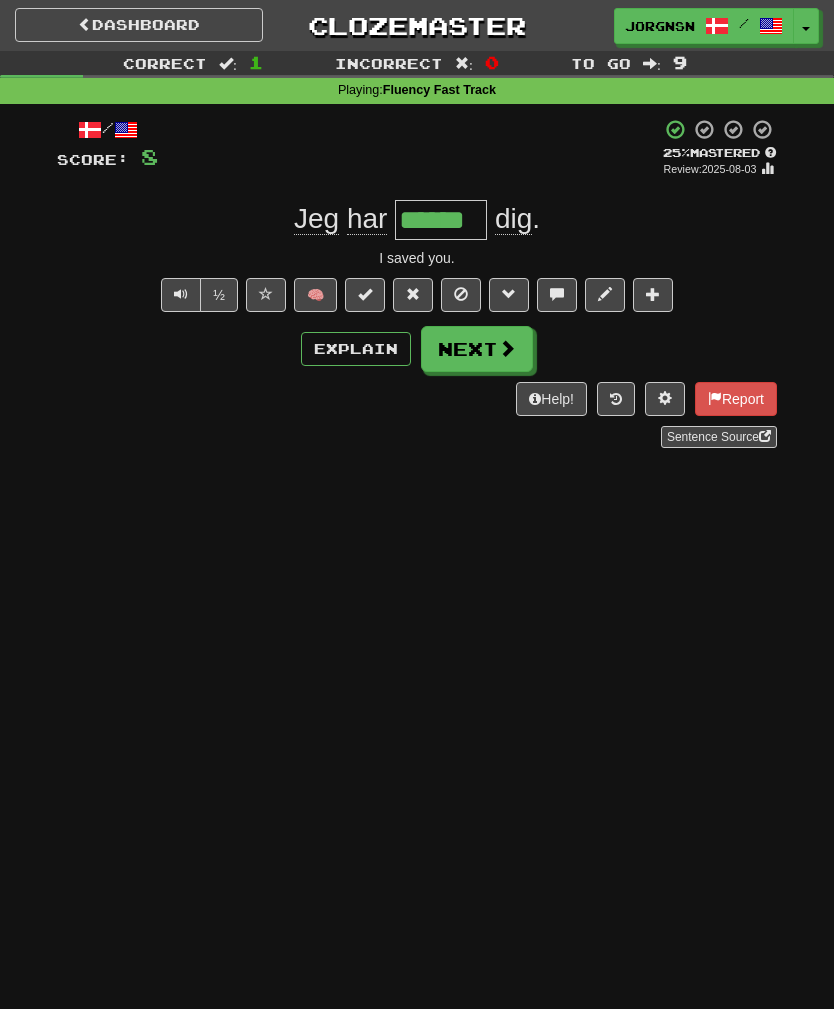 click on "Next" at bounding box center (477, 349) 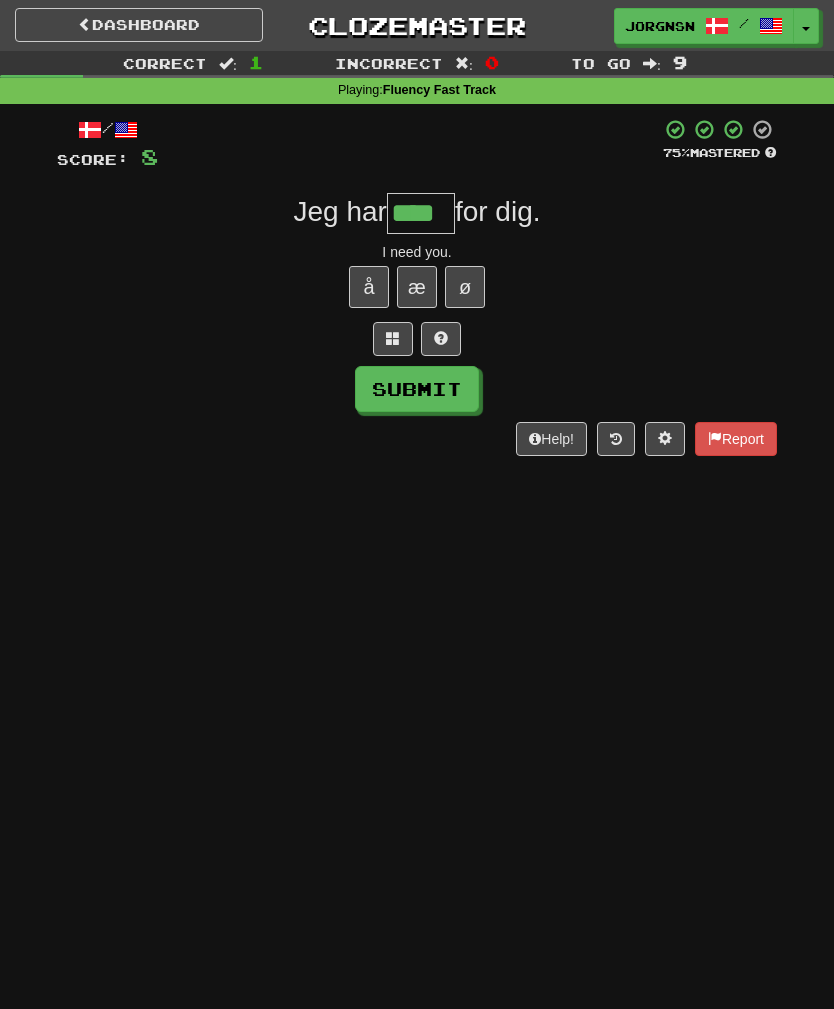 type on "****" 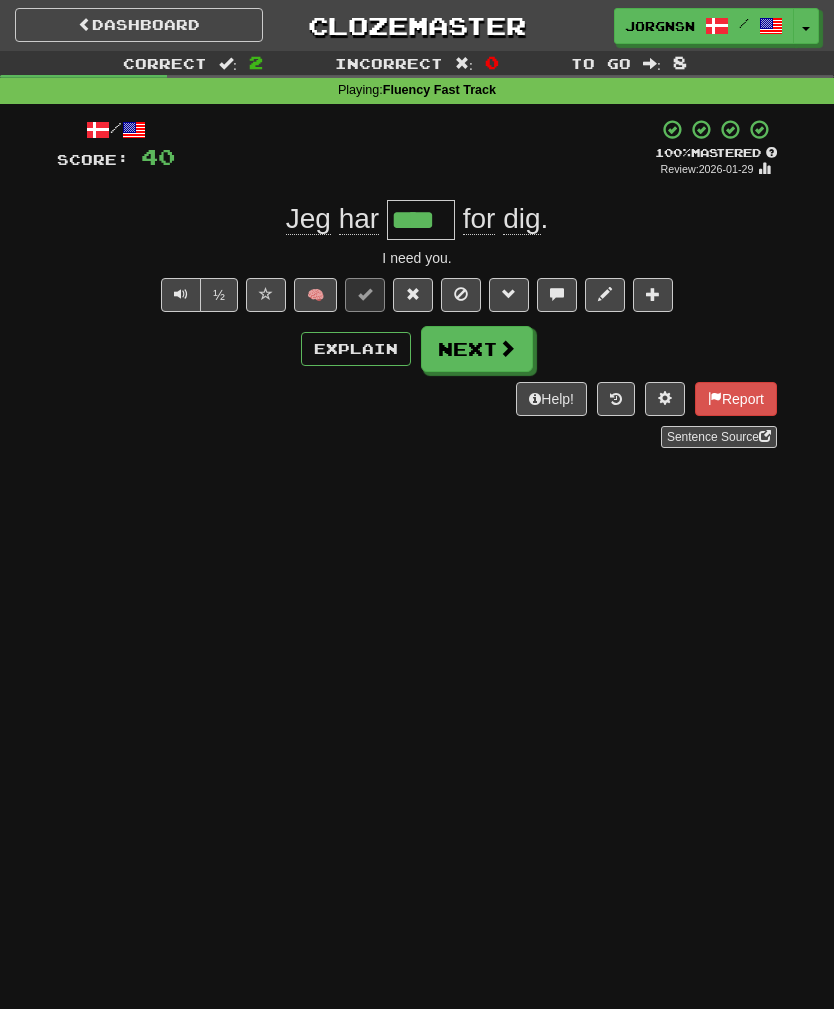 click on "Next" at bounding box center [477, 349] 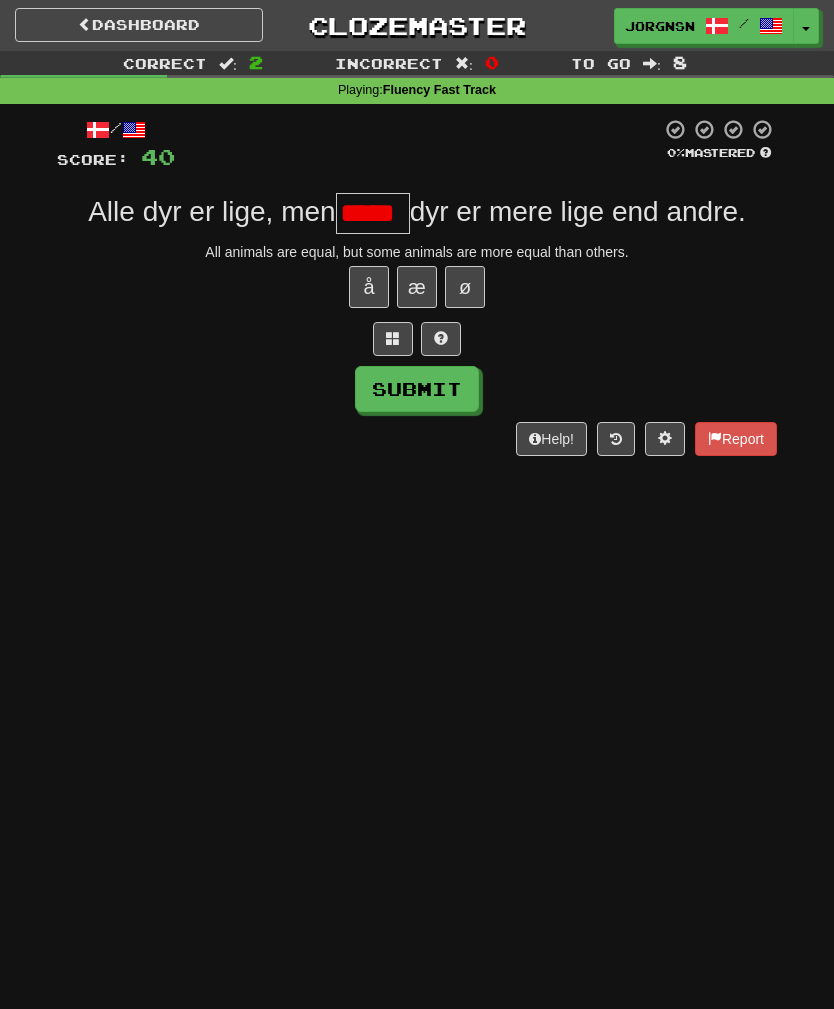 click on "Submit" at bounding box center [417, 389] 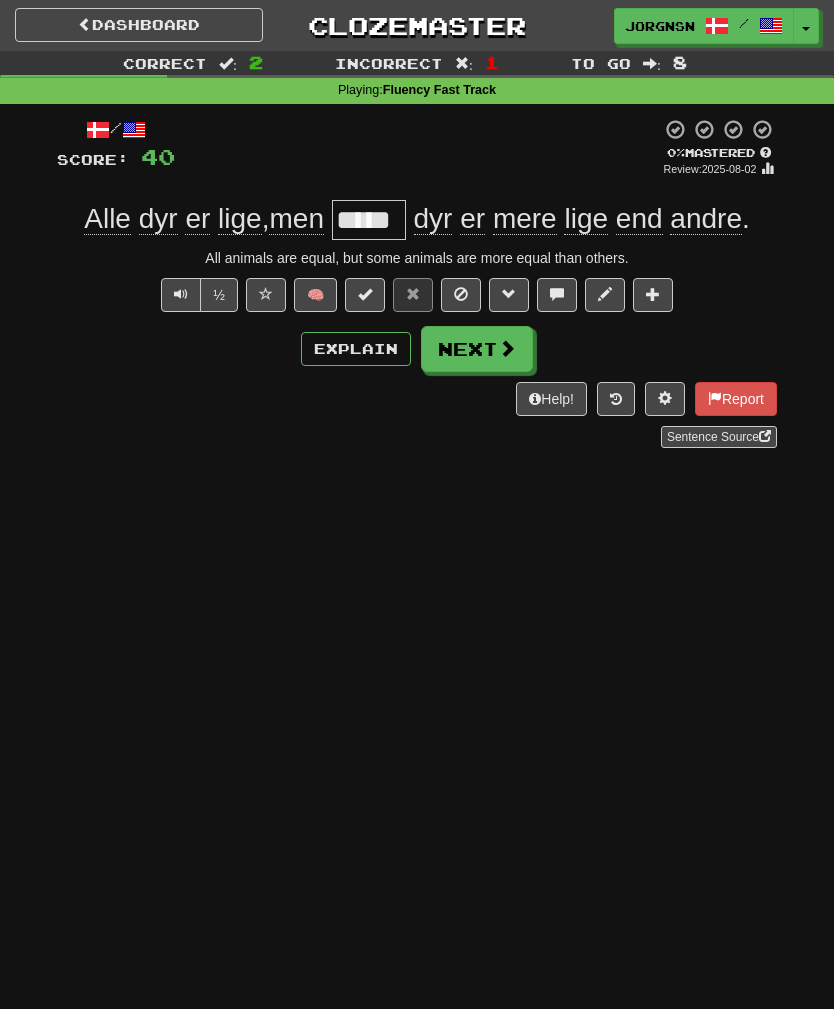 click at bounding box center [507, 348] 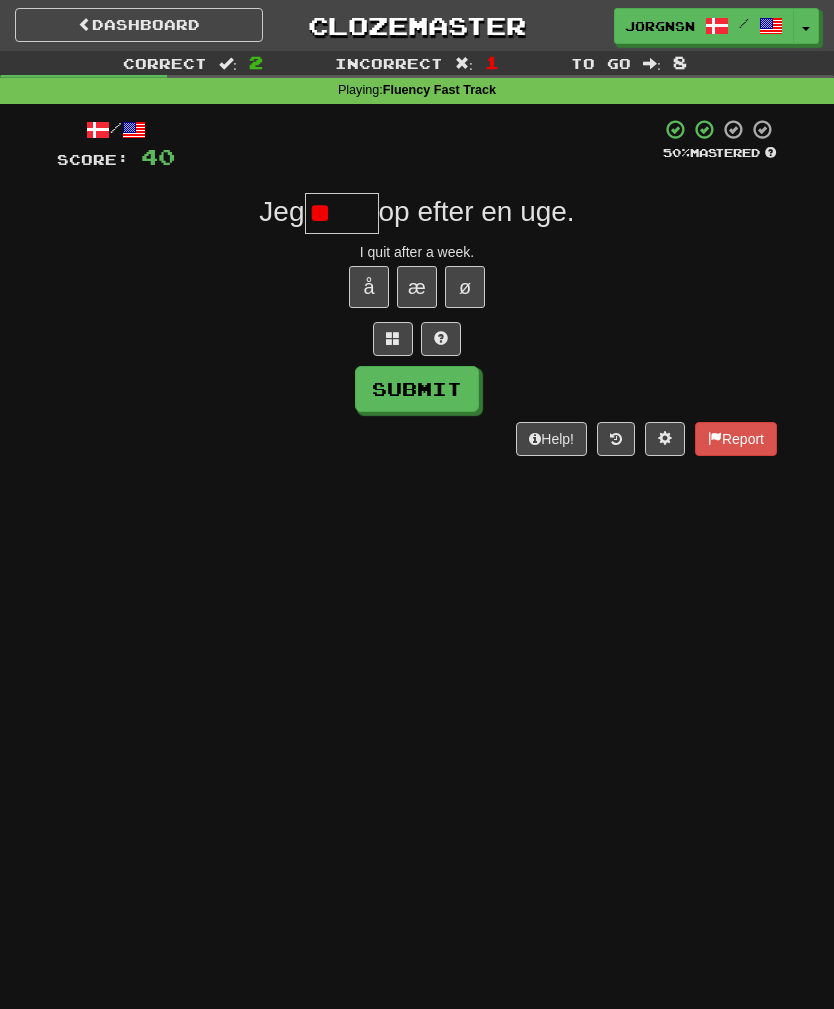 type on "*" 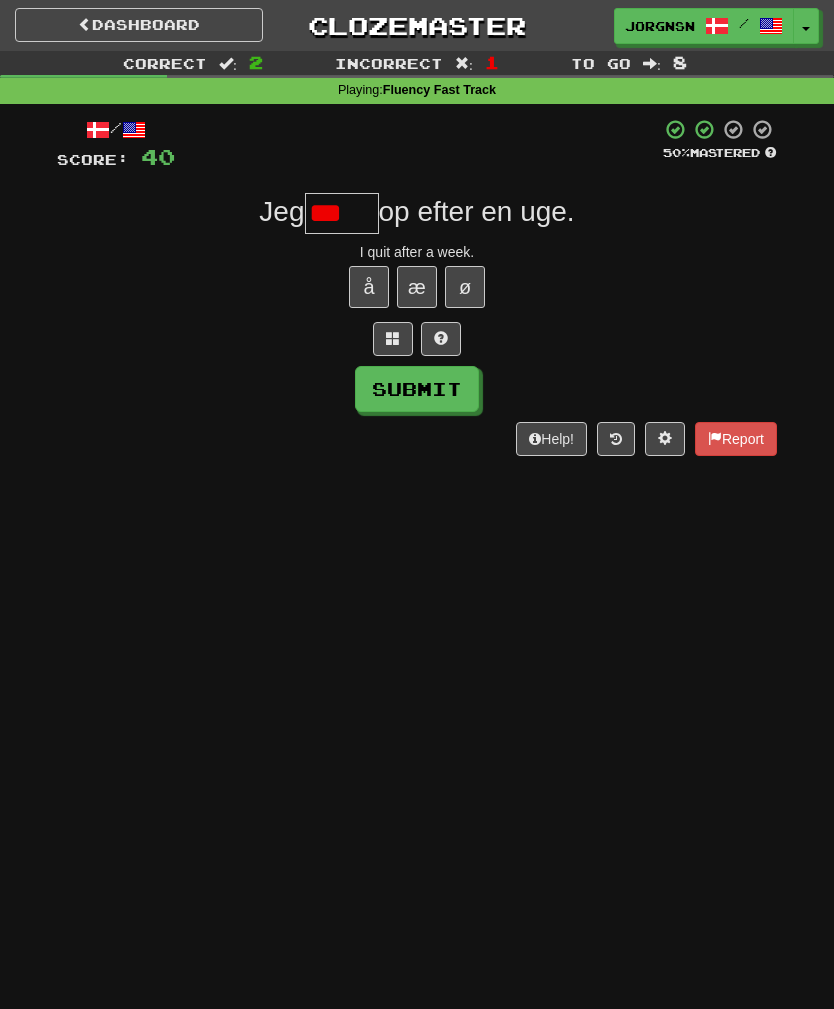 click on "/  Score:   40 50 %  Mastered Jeg  ***  op efter en uge. I quit after a week. å æ ø Submit  Help!  Report" at bounding box center [417, 287] 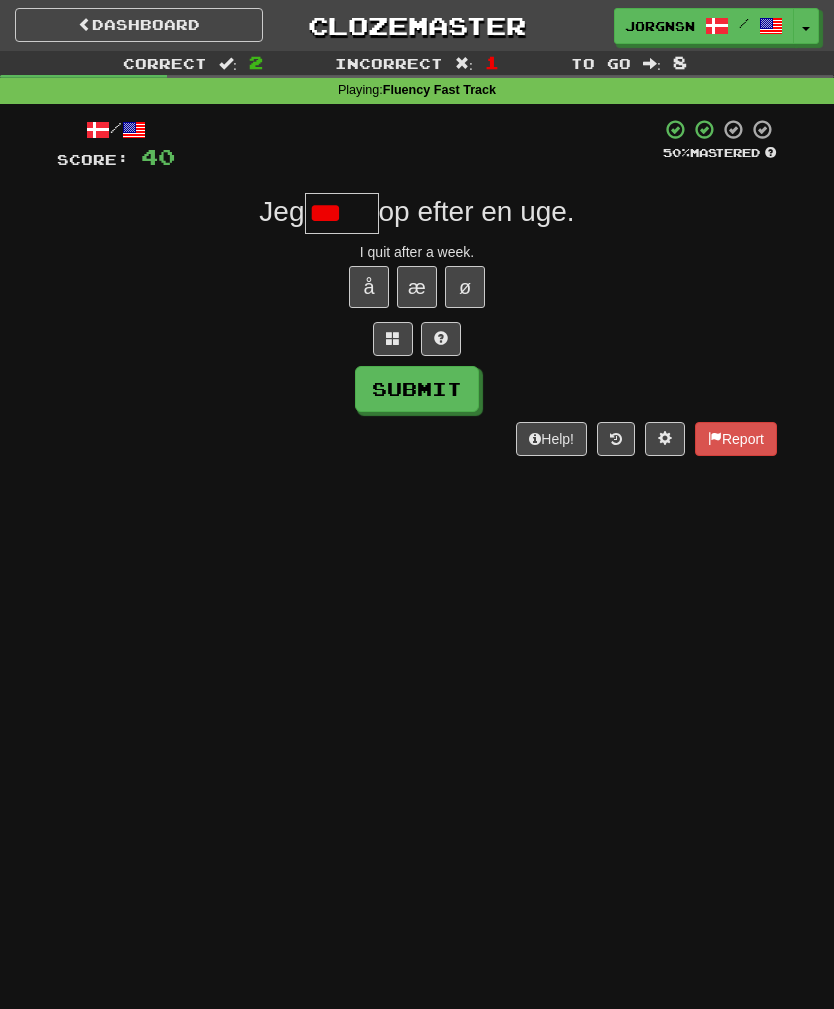 click on "Submit" at bounding box center [417, 389] 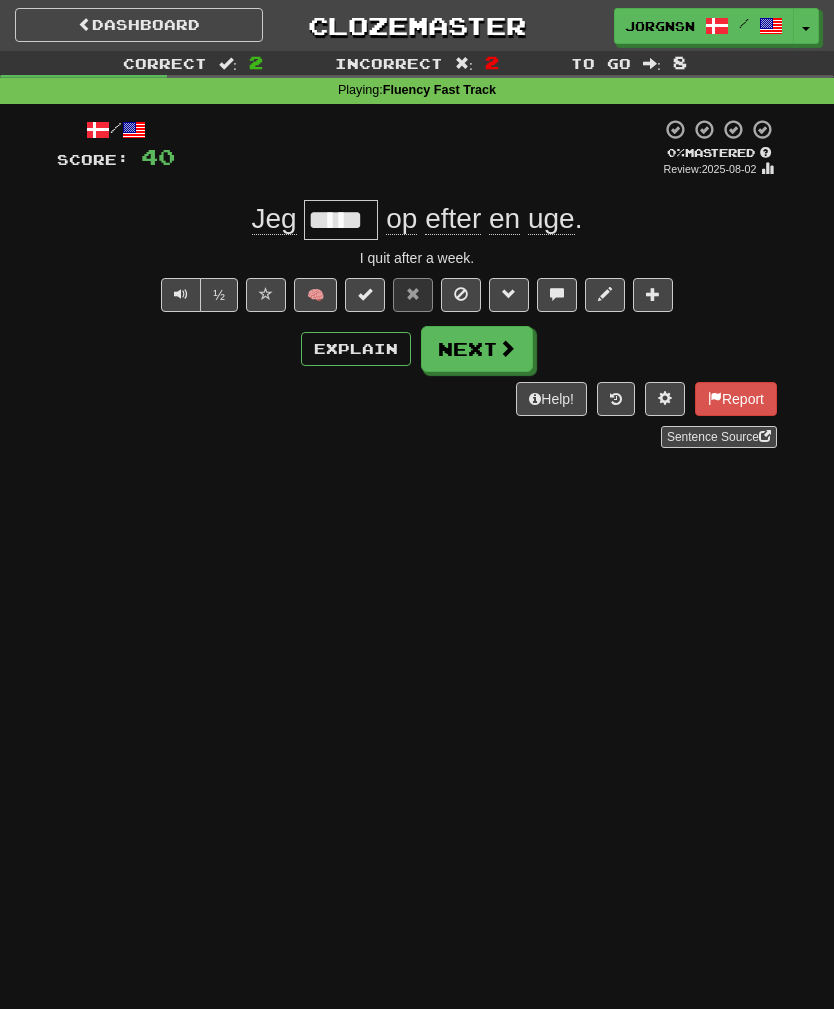 click at bounding box center [507, 348] 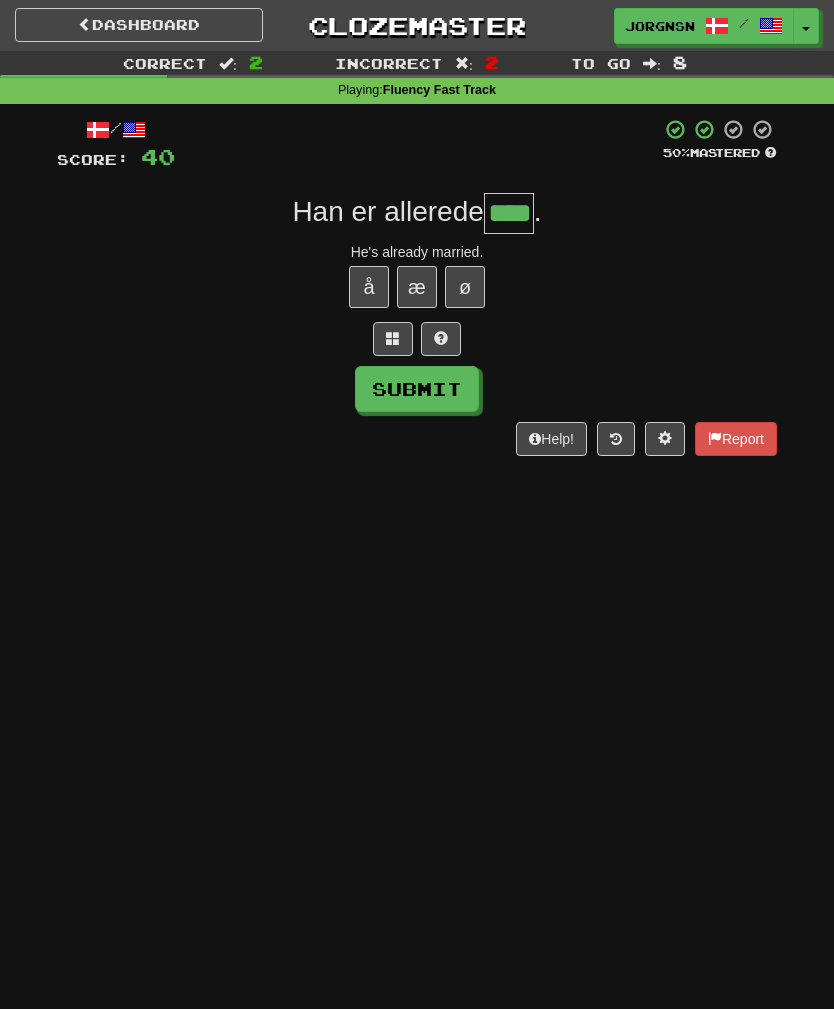 type on "****" 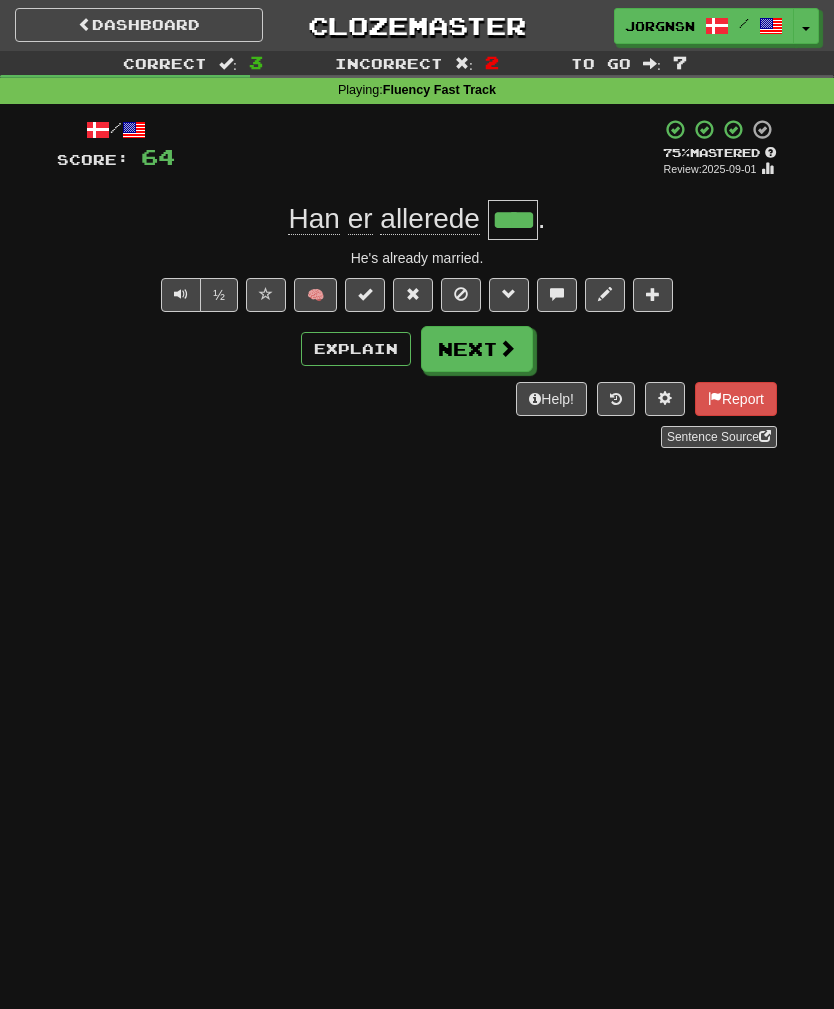 click at bounding box center [507, 348] 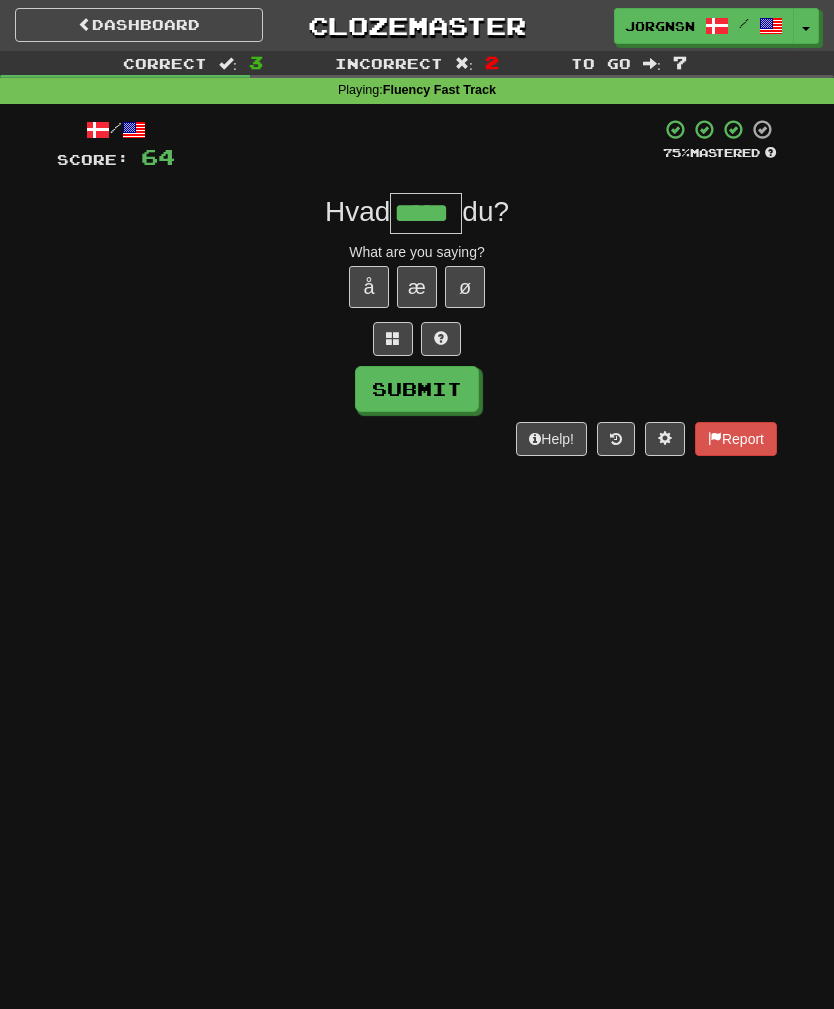 type on "*****" 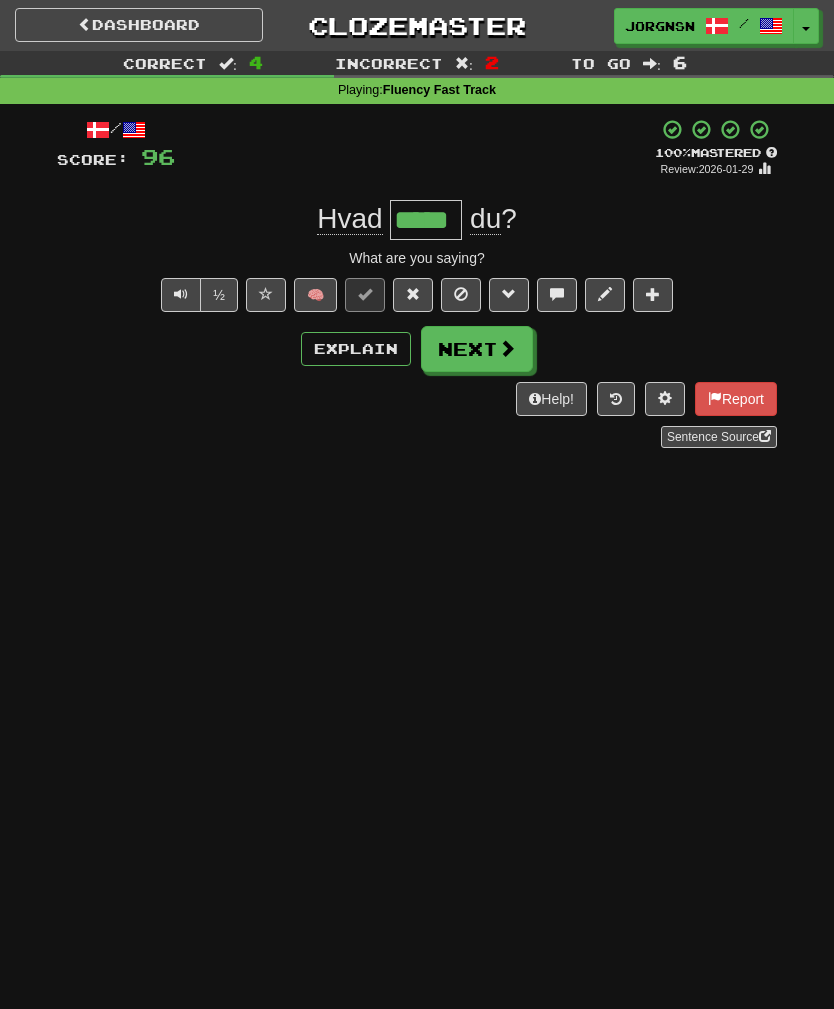 click at bounding box center [507, 348] 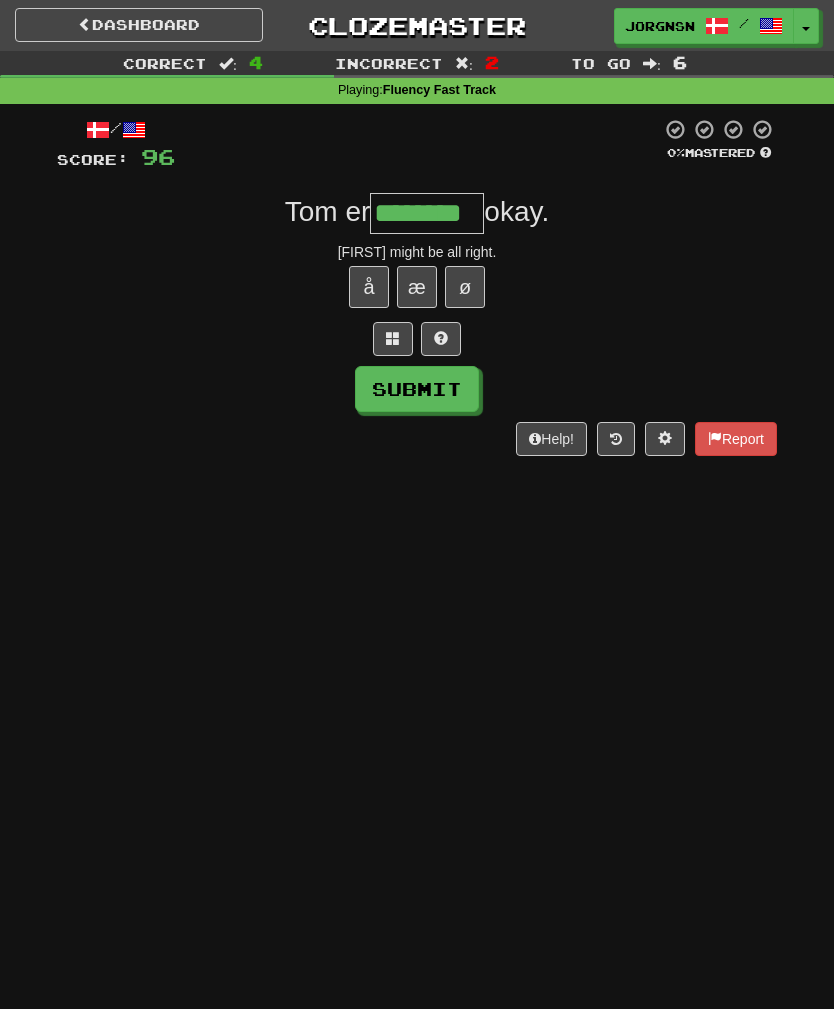 type on "********" 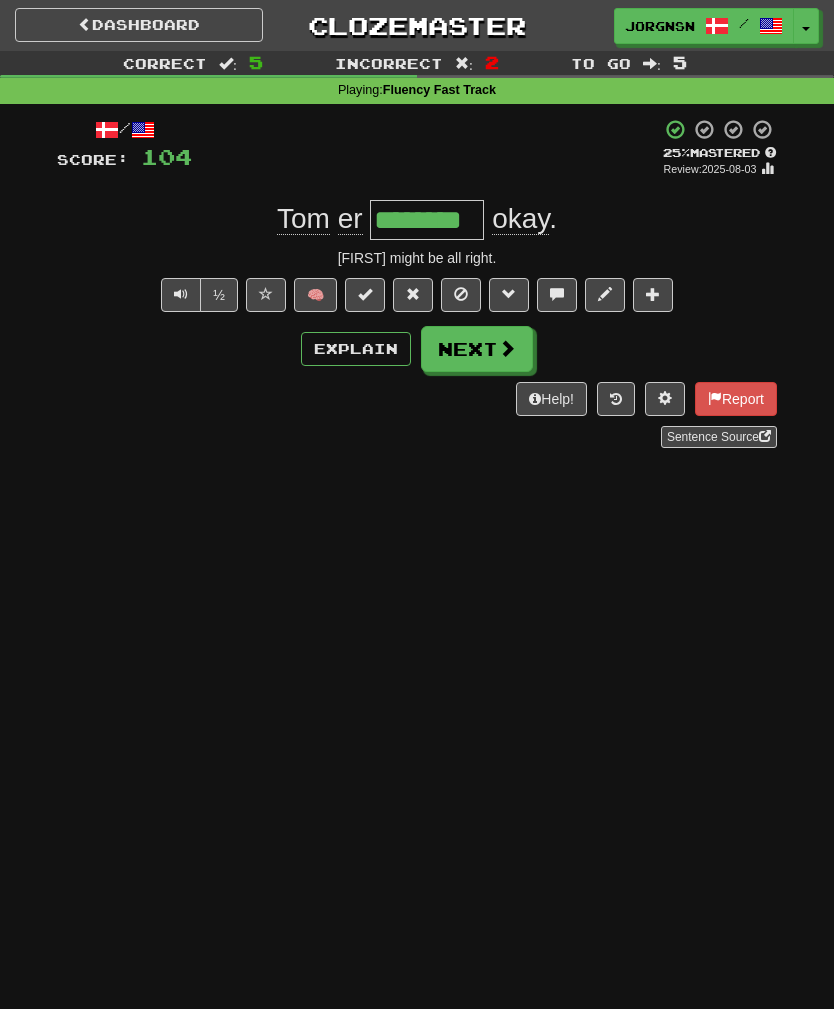 click on "Next" at bounding box center [477, 349] 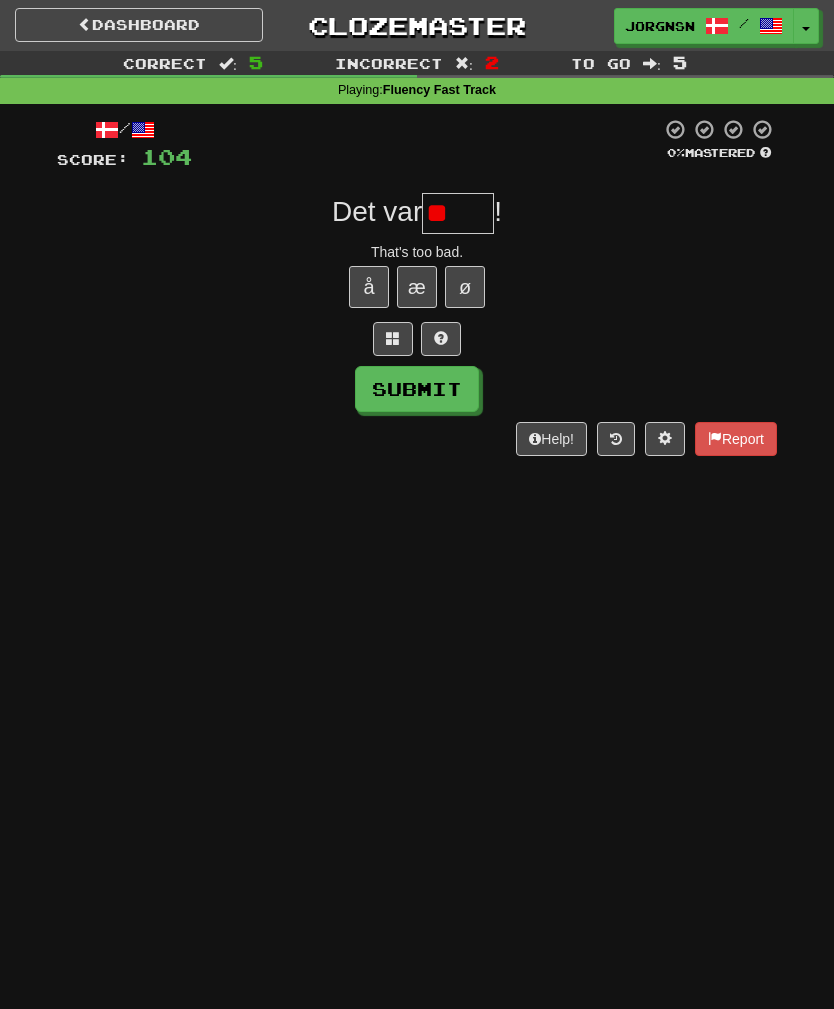 type on "*" 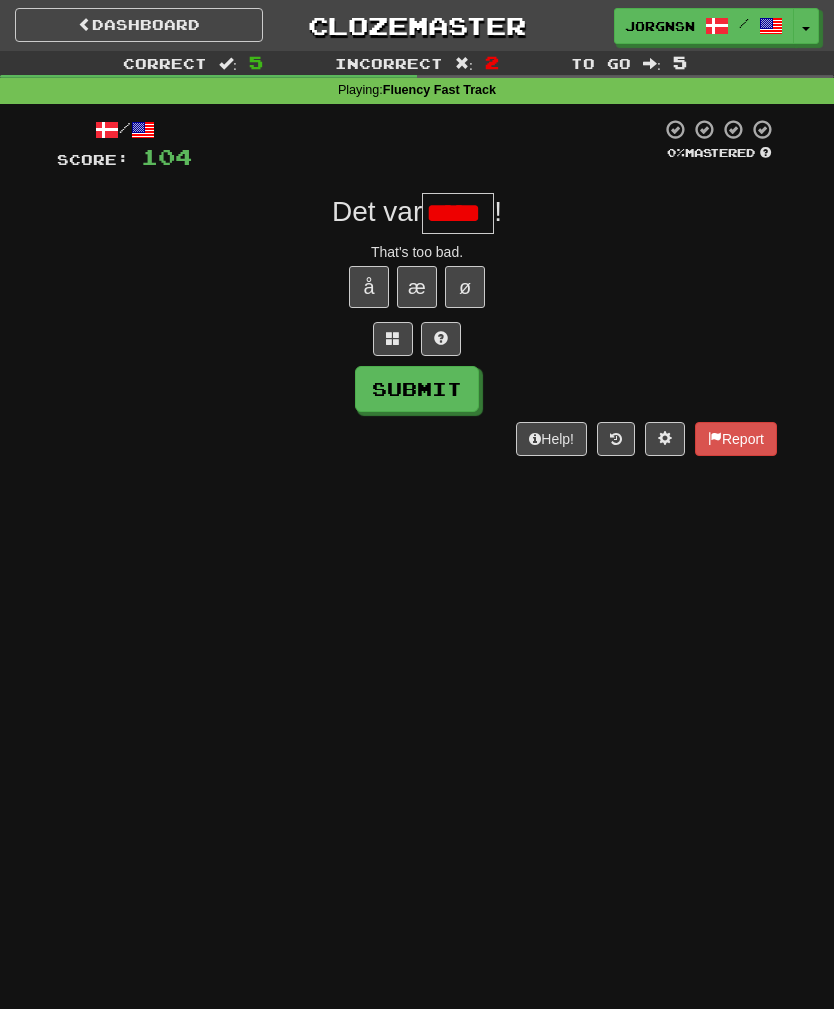 click on "Submit" at bounding box center [417, 389] 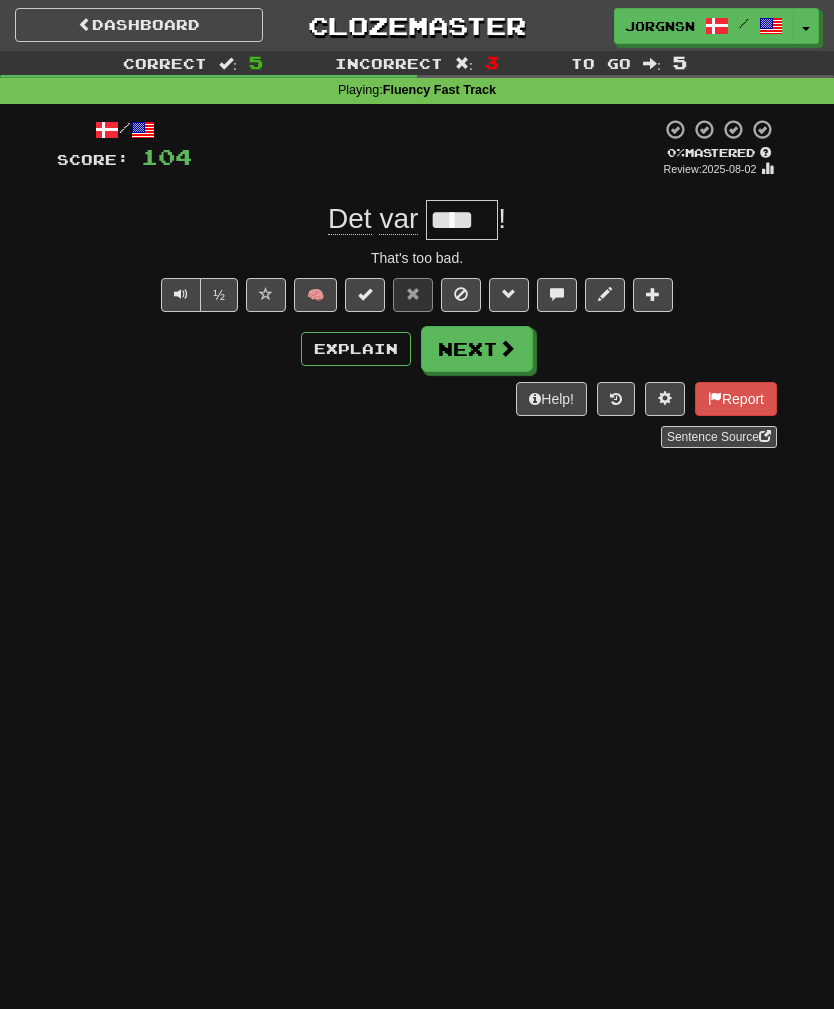 click on "Next" at bounding box center [477, 349] 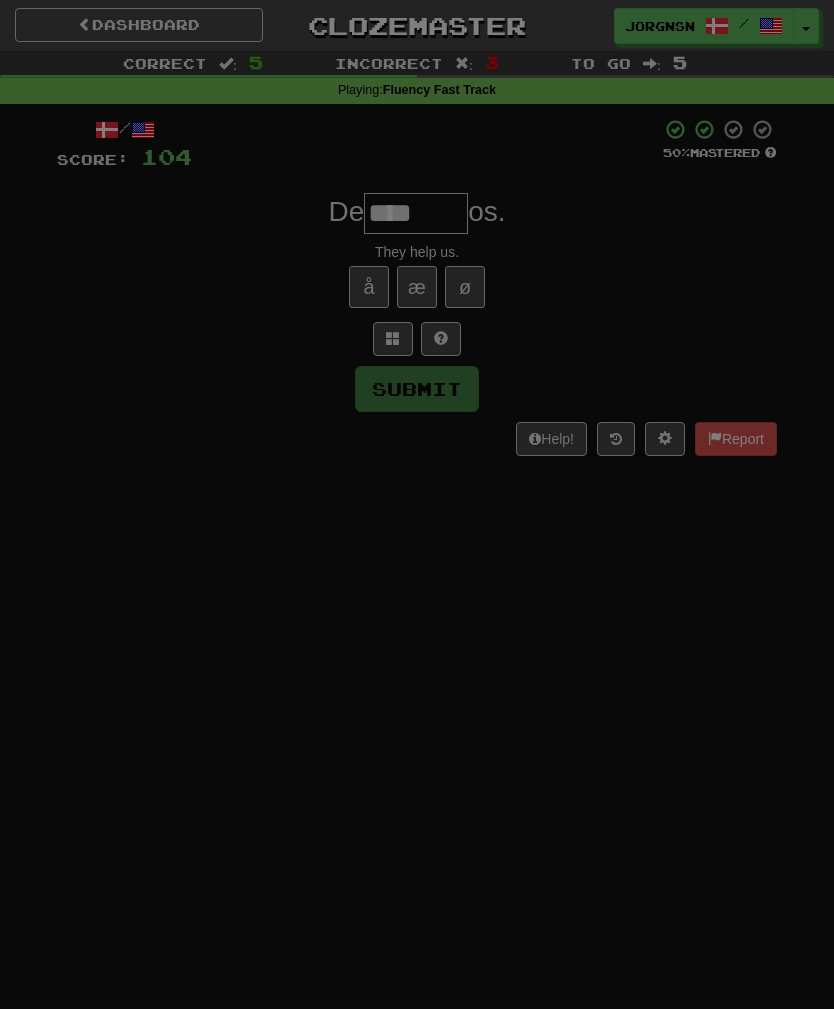 type 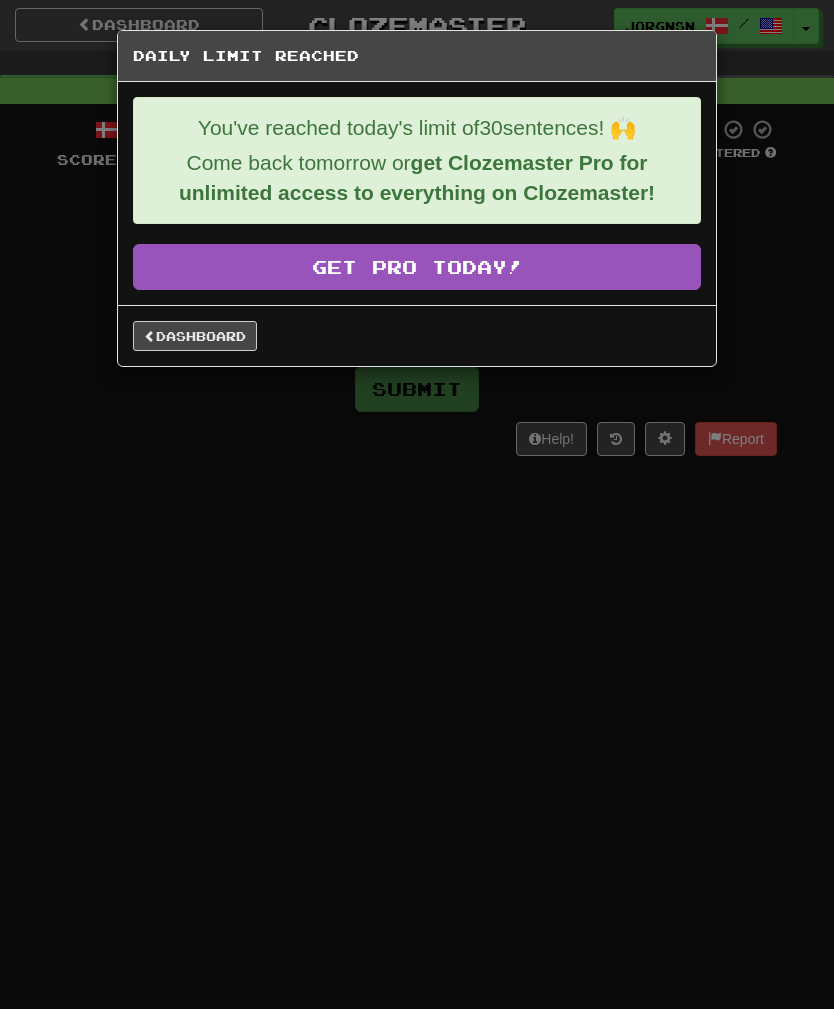 click on "Dashboard" at bounding box center (195, 336) 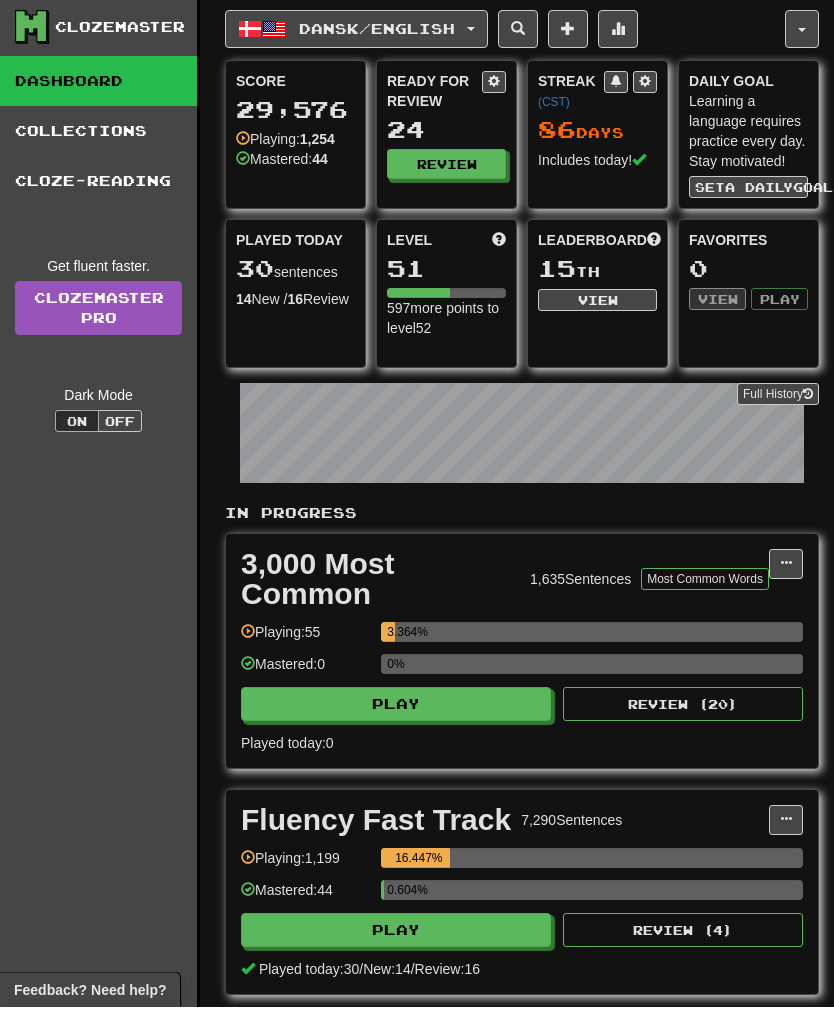 scroll, scrollTop: 0, scrollLeft: 0, axis: both 